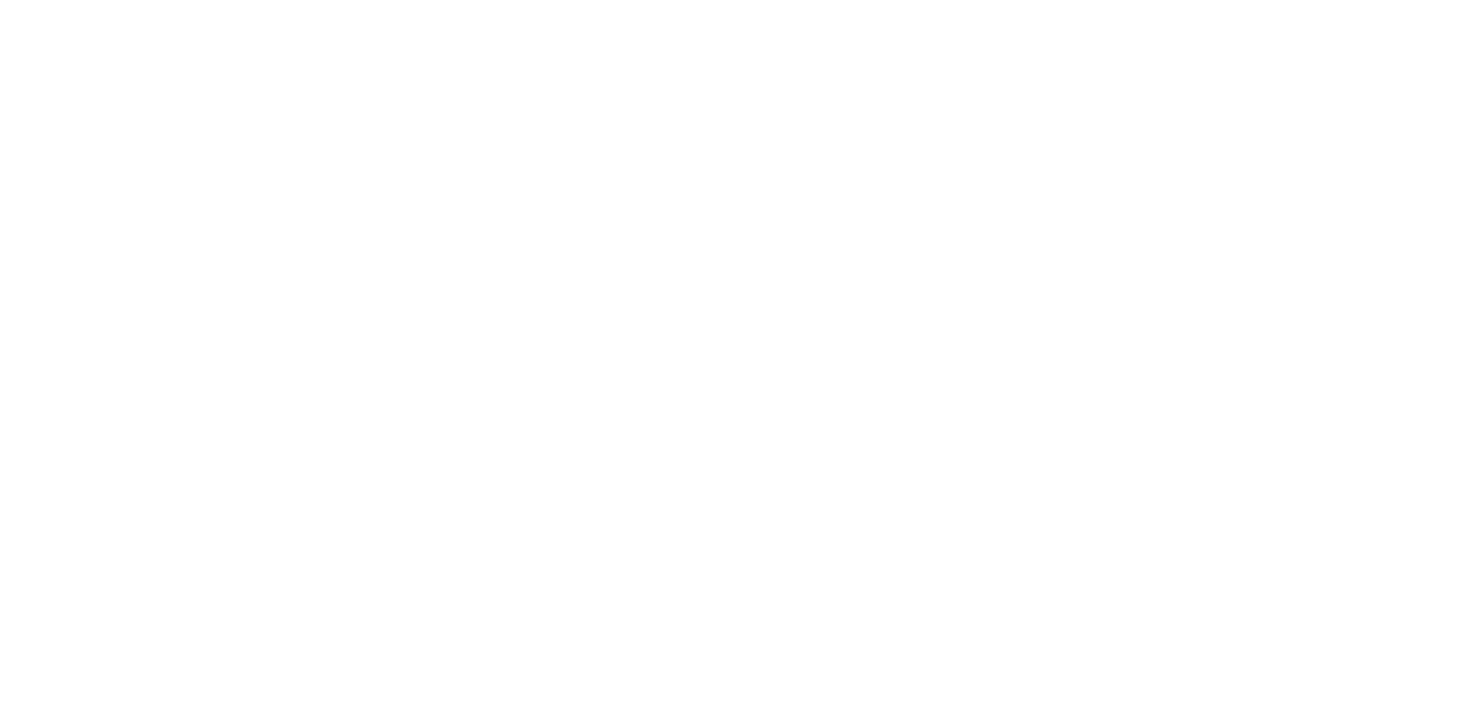 scroll, scrollTop: 0, scrollLeft: 0, axis: both 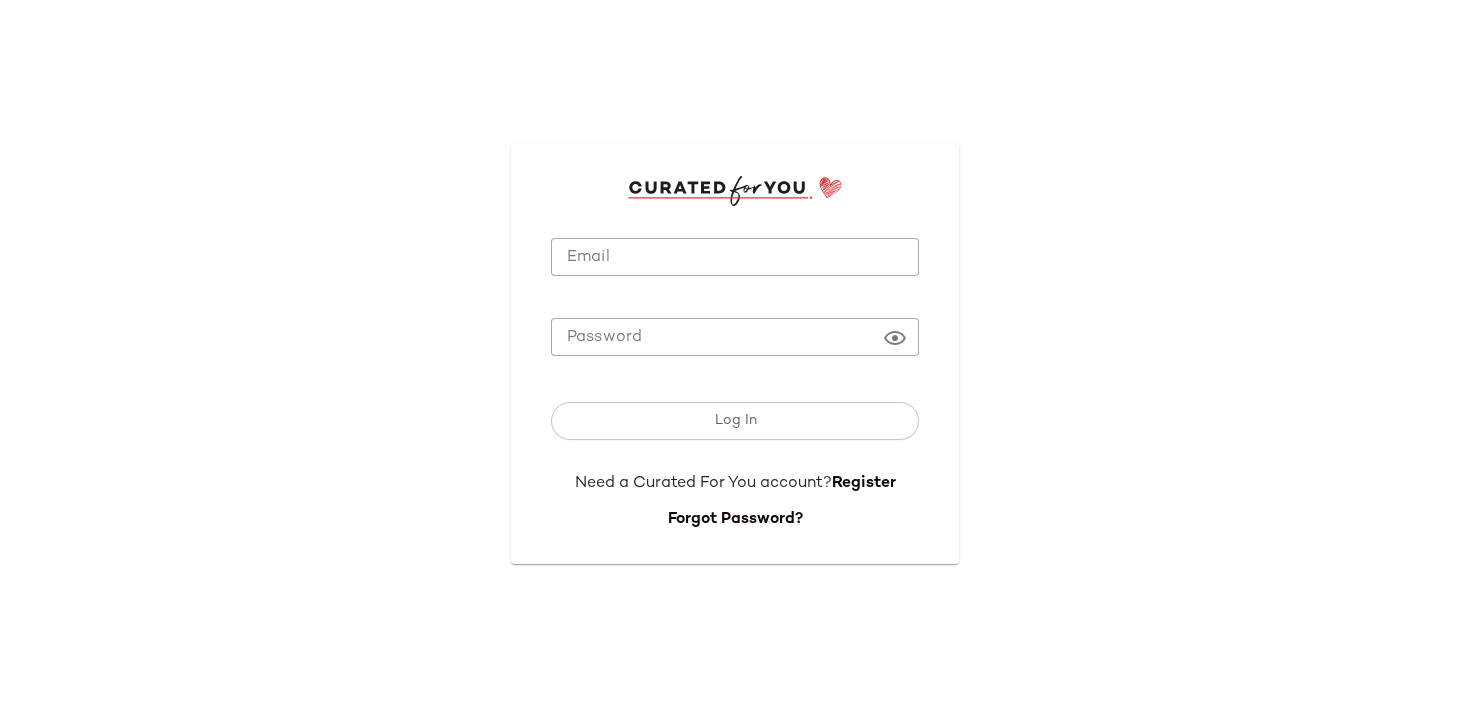 click on "Email" 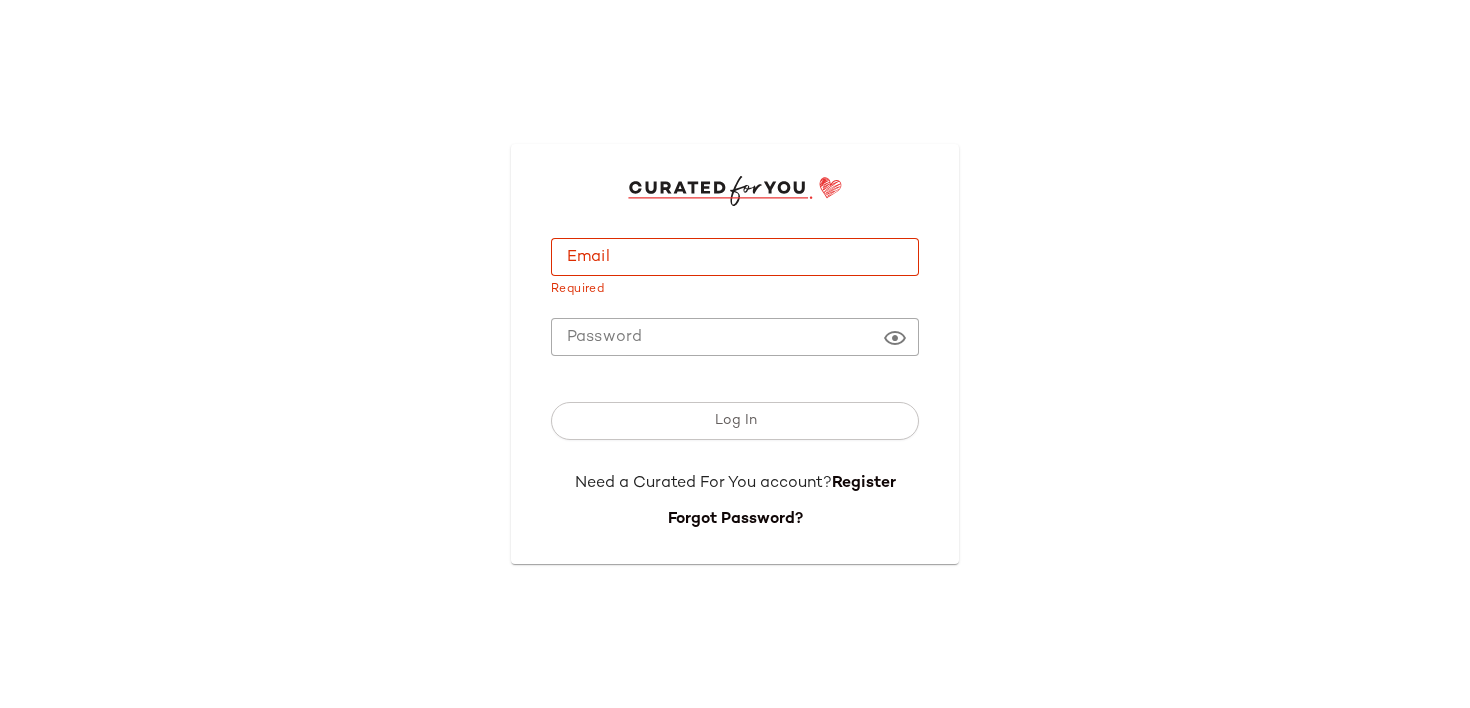type on "**********" 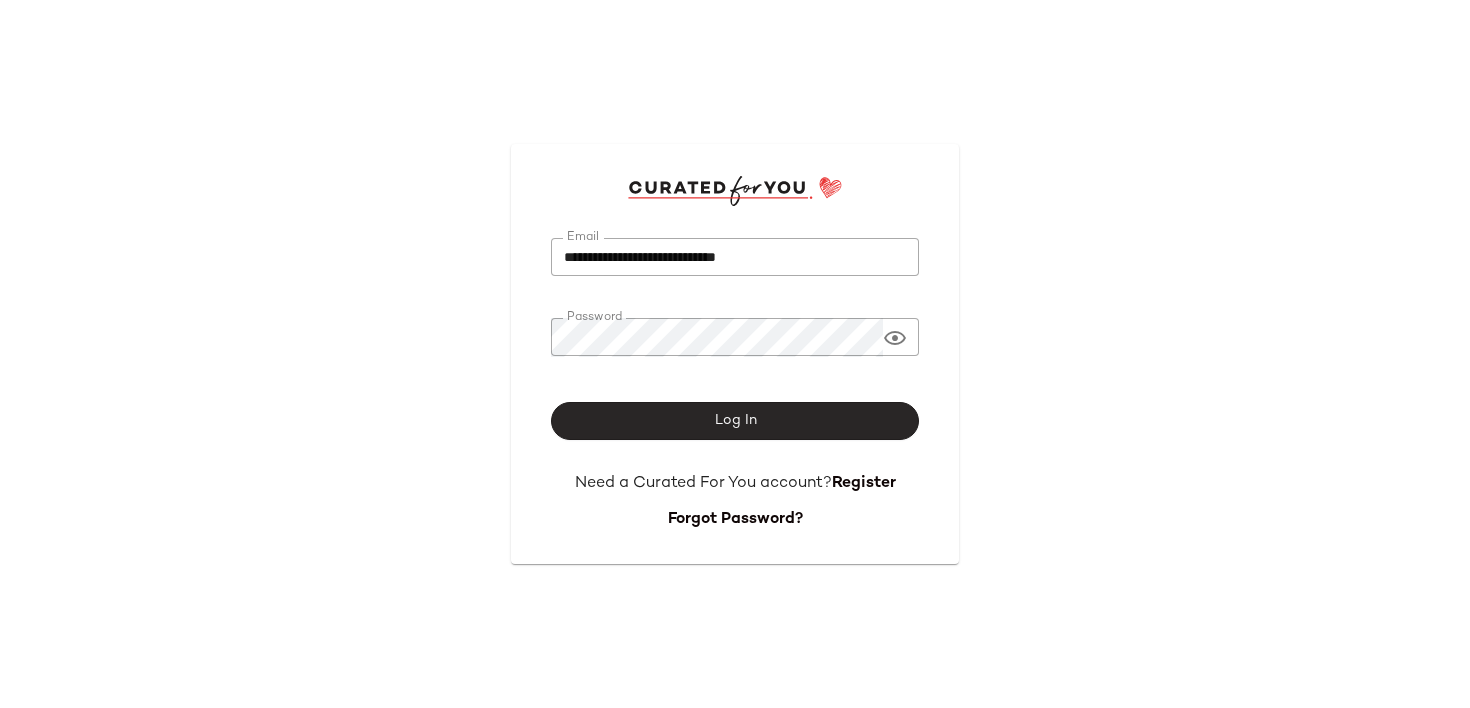 click on "Log In" at bounding box center [735, 421] 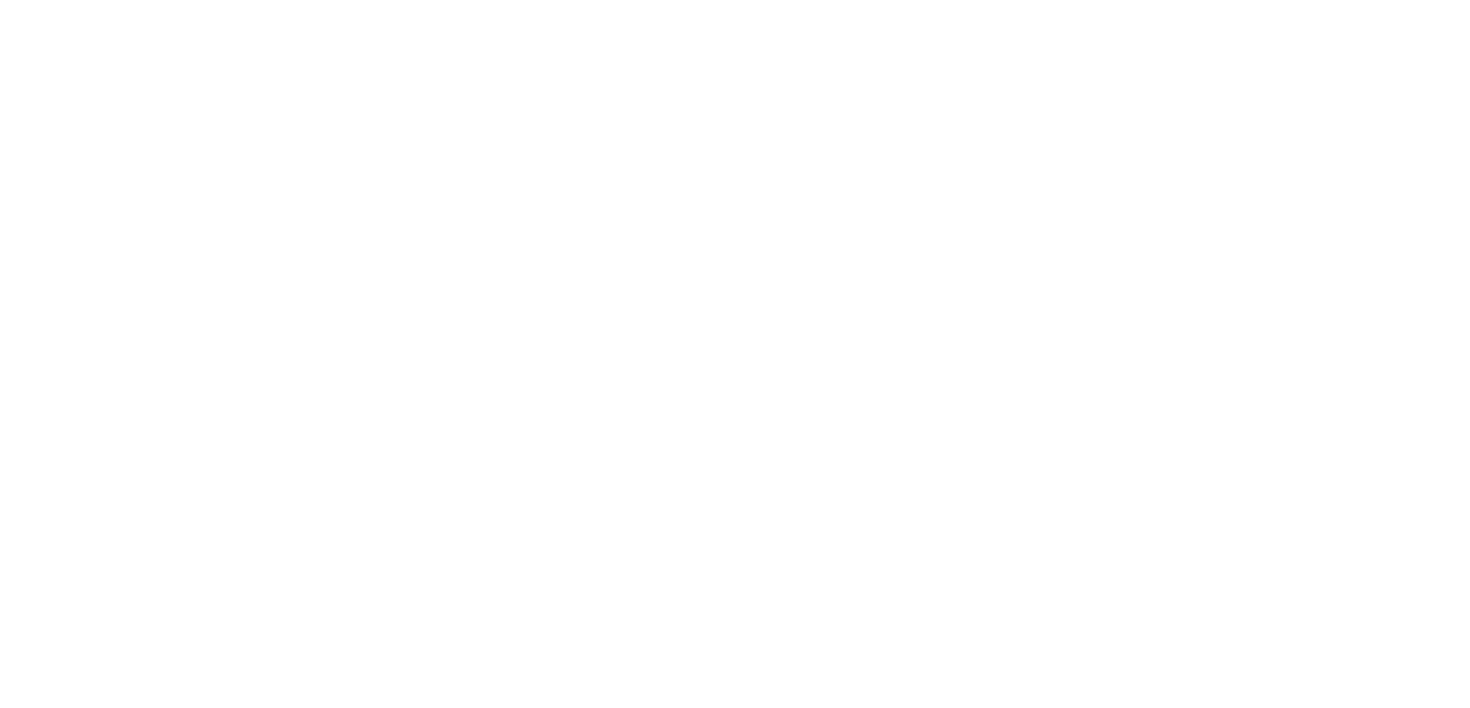 scroll, scrollTop: 0, scrollLeft: 0, axis: both 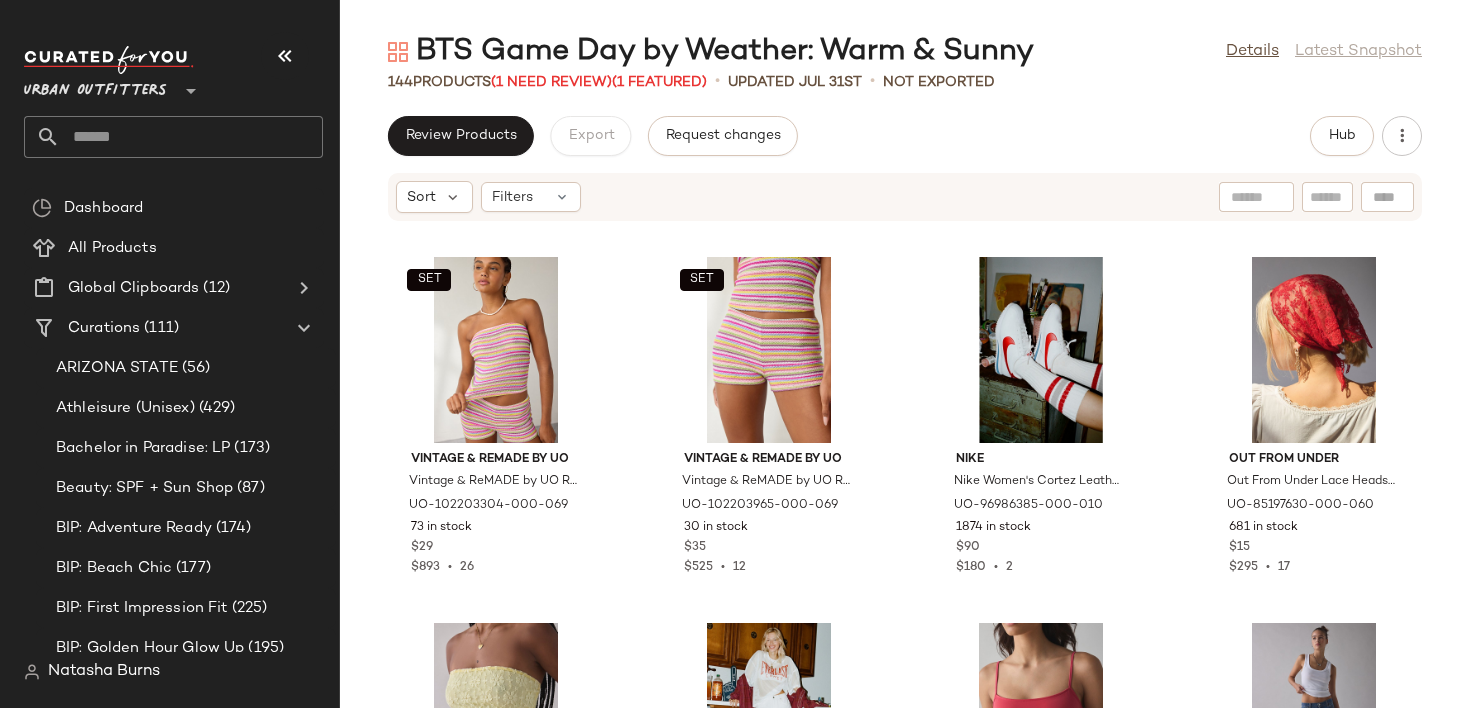 click on "BTS Game Day by Weather: Warm & Sunny  Details   Latest Snapshot  144   Products   (1 Need Review)  (1 Featured)  •   updated Jul 31st  •   Not Exported   Review Products   Export   Request changes   Hub  Sort  Filters  SET  Vintage & ReMADE by UO Vintage & ReMADE by UO ReMADE By UO Remnants Rainbow Striped Knit Tube Top in Rainbow Stripe, Women's at Urban Outfitters UO-102203304-000-069 73 in stock $29 $893  •  26  SET  Vintage & ReMADE by UO Vintage & ReMADE by UO ReMADE By UO Remnants Rainbow Striped Knit Micro Short in Rainbow Stripe, Women's at Urban Outfitters UO-102203965-000-069 30 in stock $35 $525  •  12 Nike Nike Women's Cortez Leather Sneaker in White/Varsity Red/Varsity, Women's at Urban Outfitters UO-96986385-000-010 1874 in stock $90 $180  •  2 Out From Under Out From Under Lace Headscarf in Red, Women's at Urban Outfitters UO-85197630-000-060 681 in stock $15 $295  •  17 Kimchi Blue Kimchi Blue Kori Lace Tube Top in Yellow Daisy Lace, Women's at Urban Outfitters 1792 in stock $19" at bounding box center (905, 370) 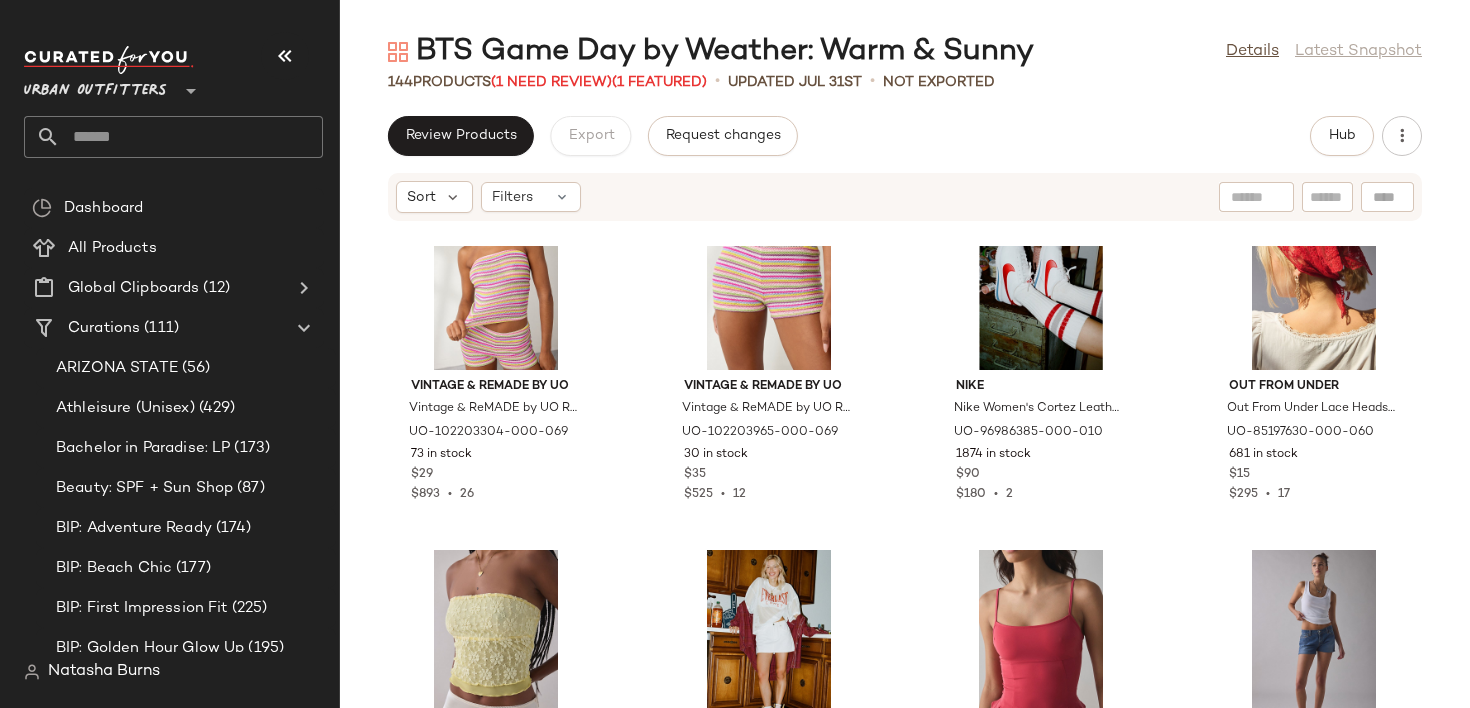 scroll, scrollTop: 0, scrollLeft: 0, axis: both 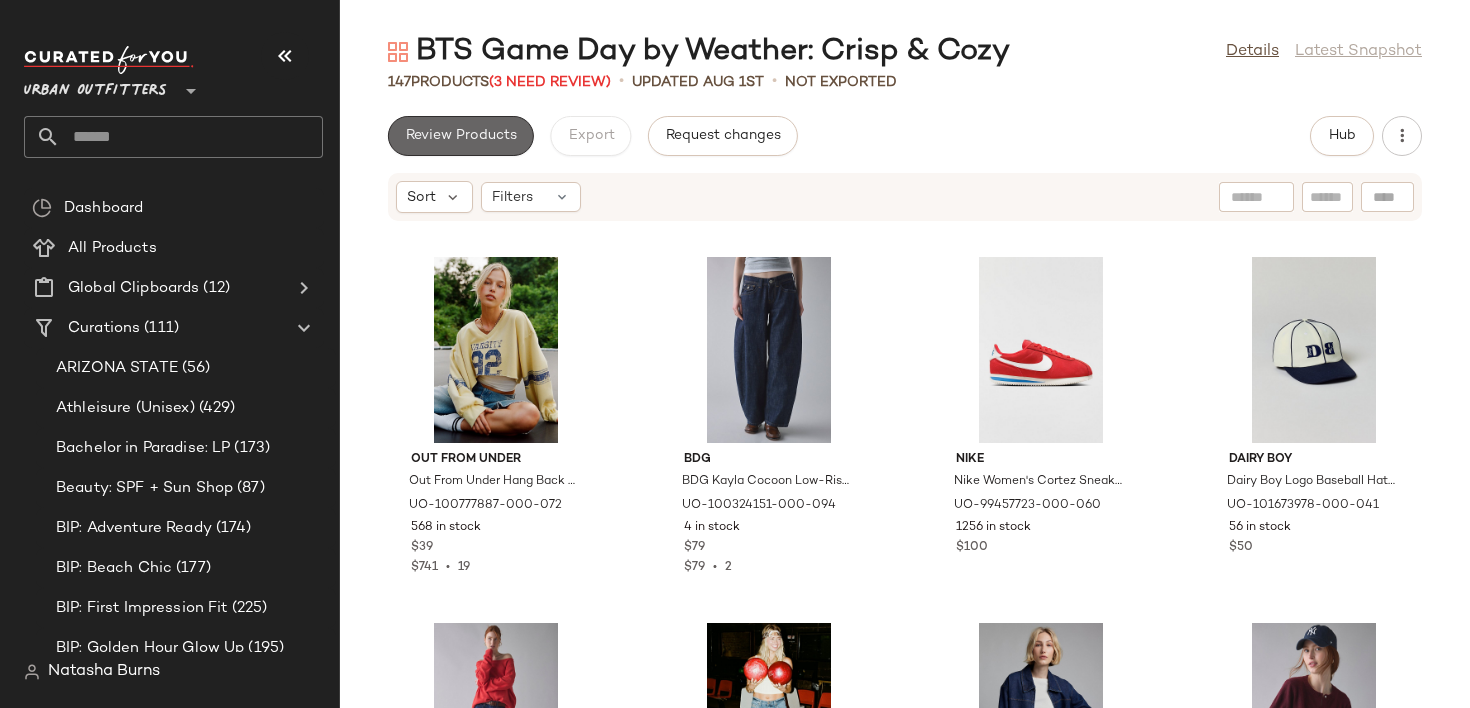click on "Review Products" at bounding box center [461, 136] 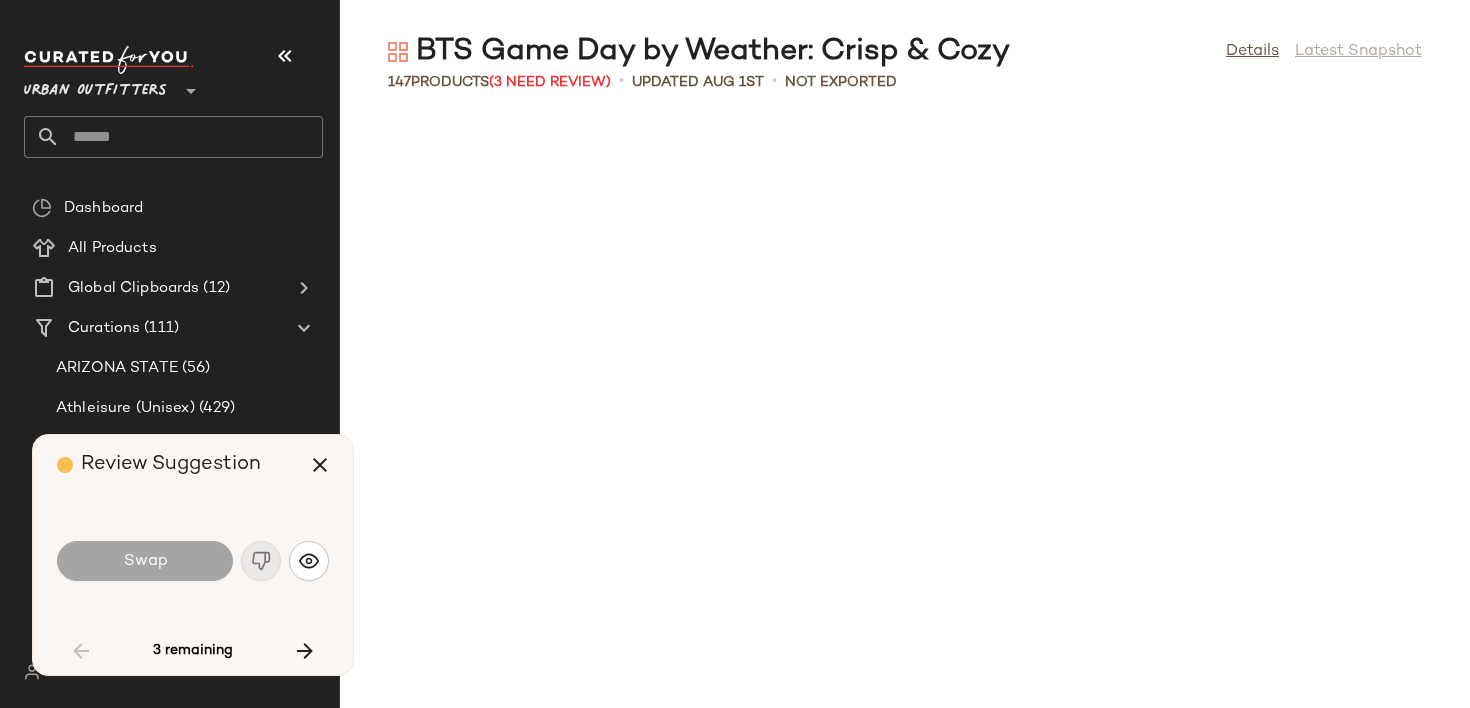 scroll, scrollTop: 2196, scrollLeft: 0, axis: vertical 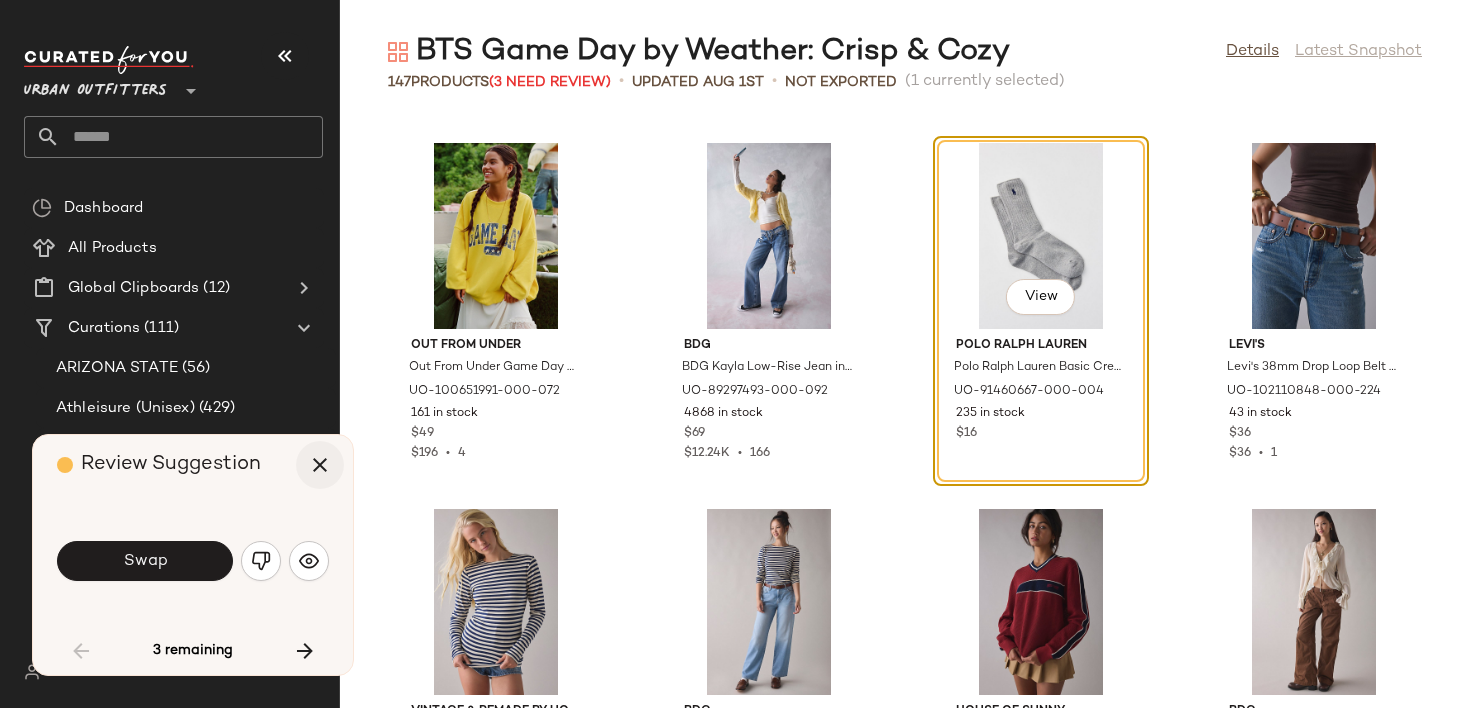 click at bounding box center [320, 465] 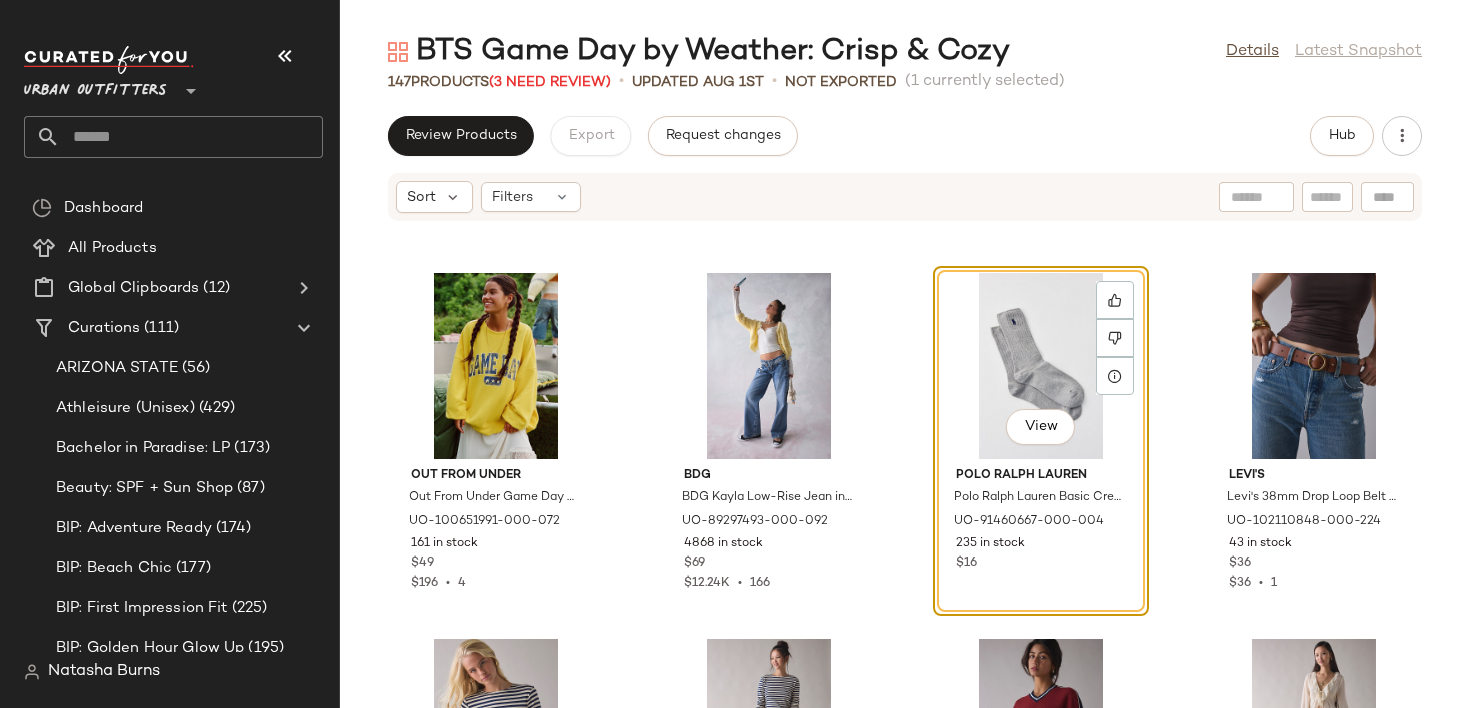 click on "Details   Latest Snapshot" at bounding box center [1324, 52] 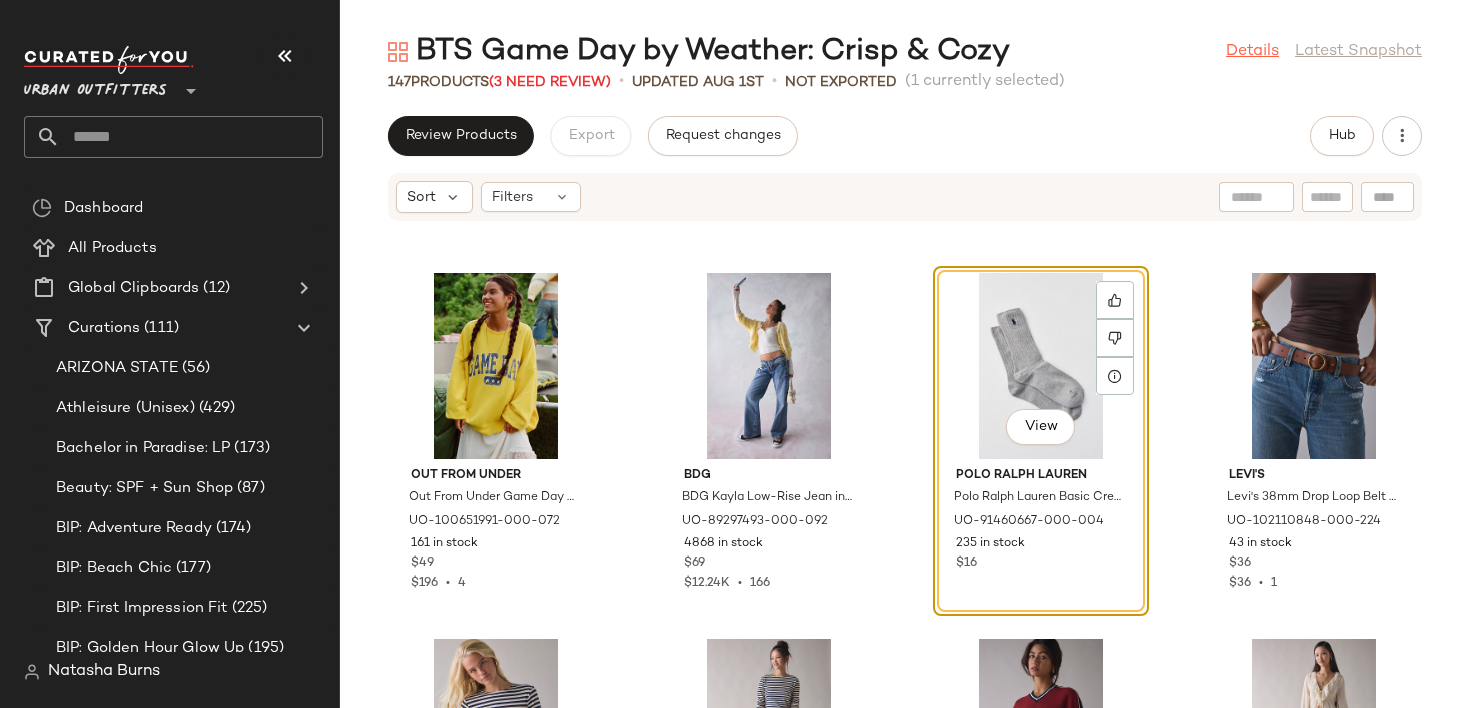 click on "Details" at bounding box center (1252, 52) 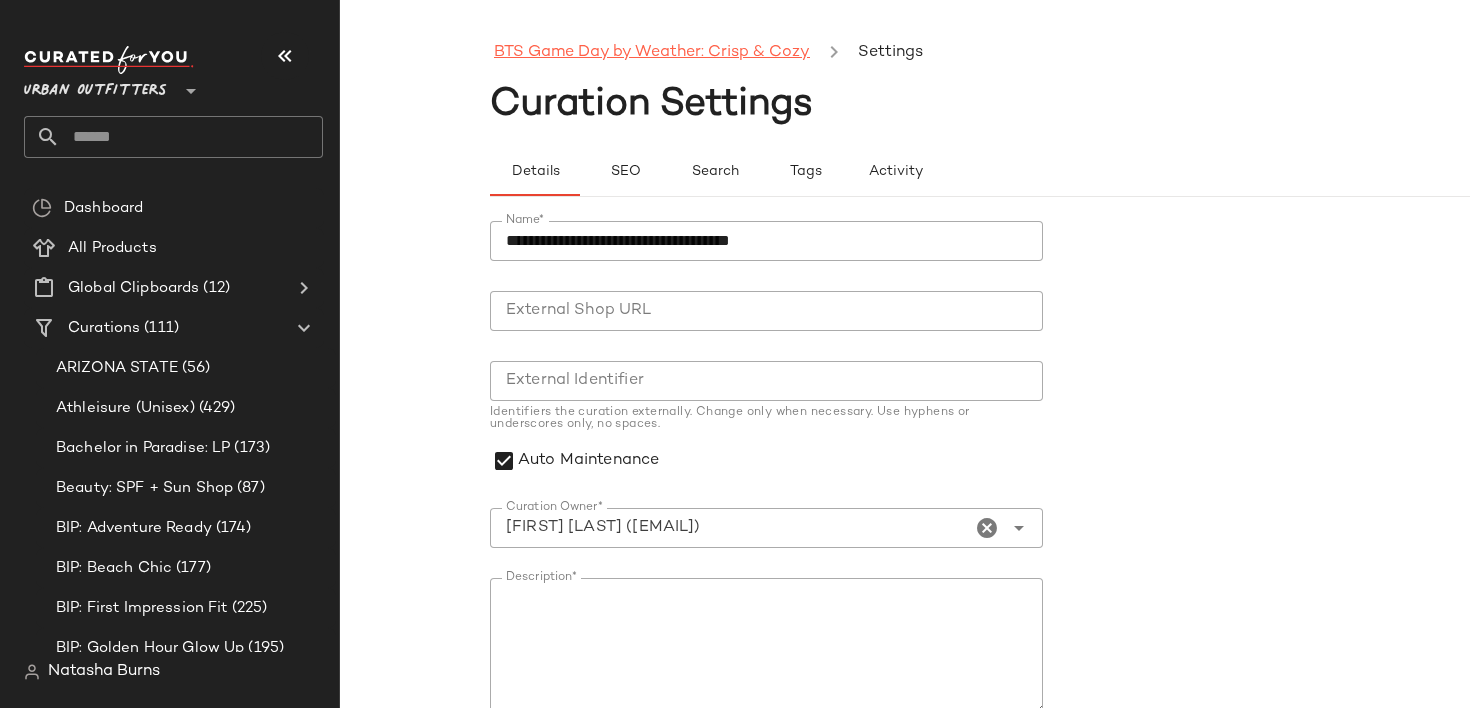 click on "BTS Game Day by Weather: Crisp & Cozy" at bounding box center [652, 53] 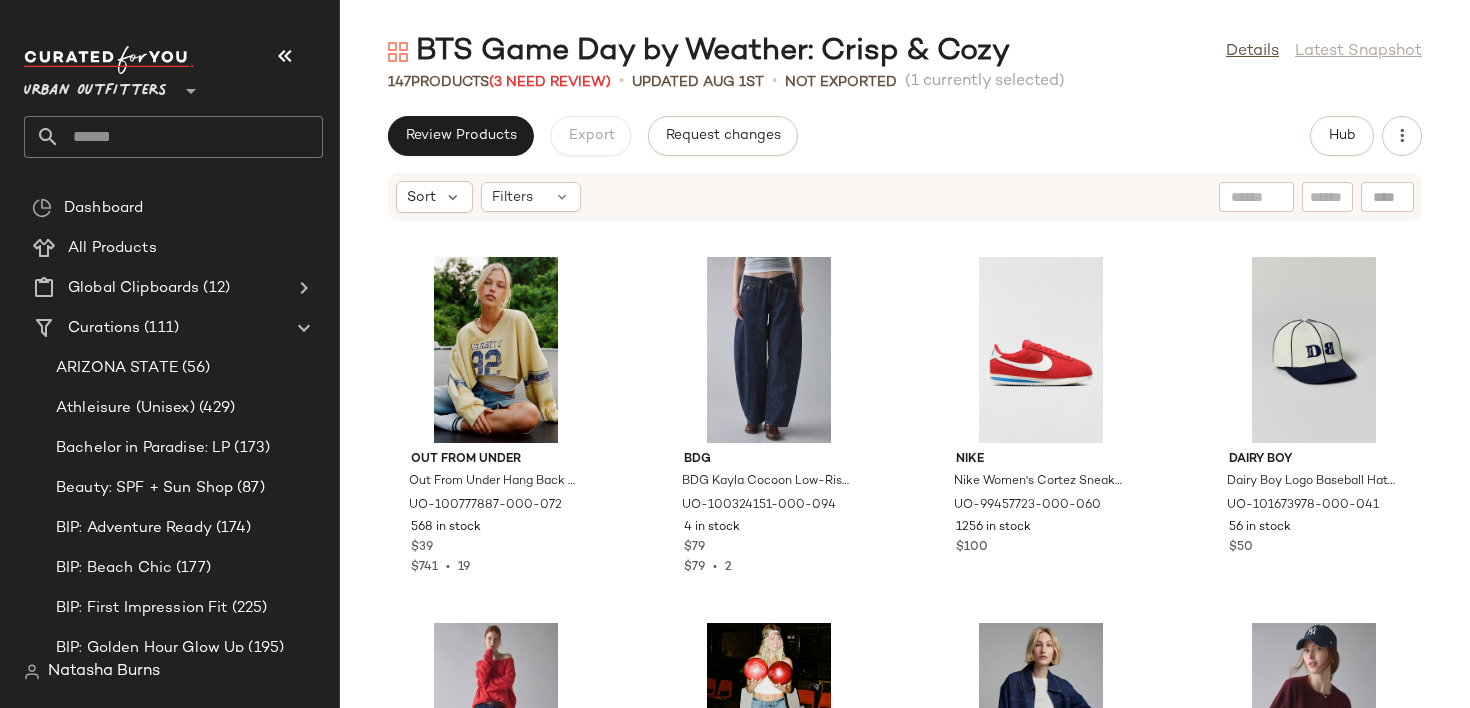 click on "Details   Latest Snapshot" at bounding box center [1324, 52] 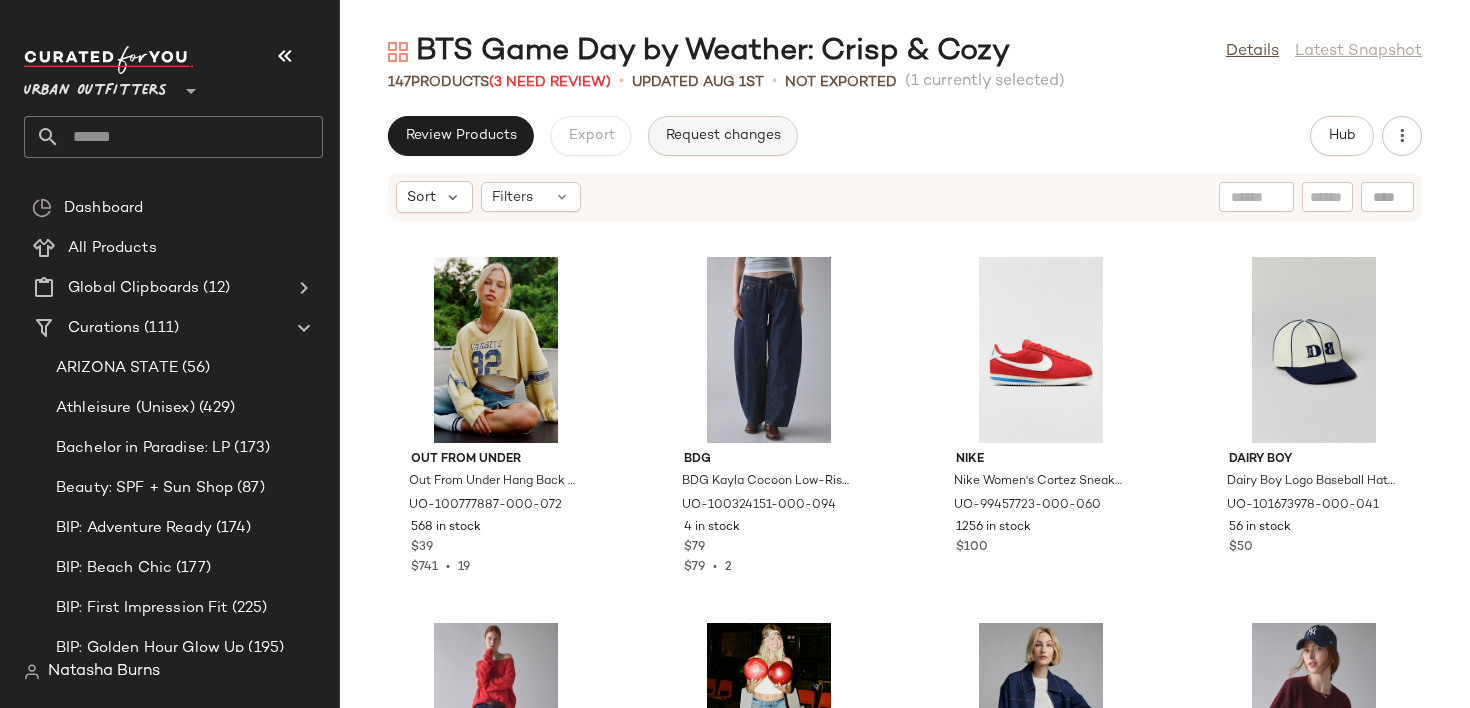 click on "Request changes" at bounding box center (723, 136) 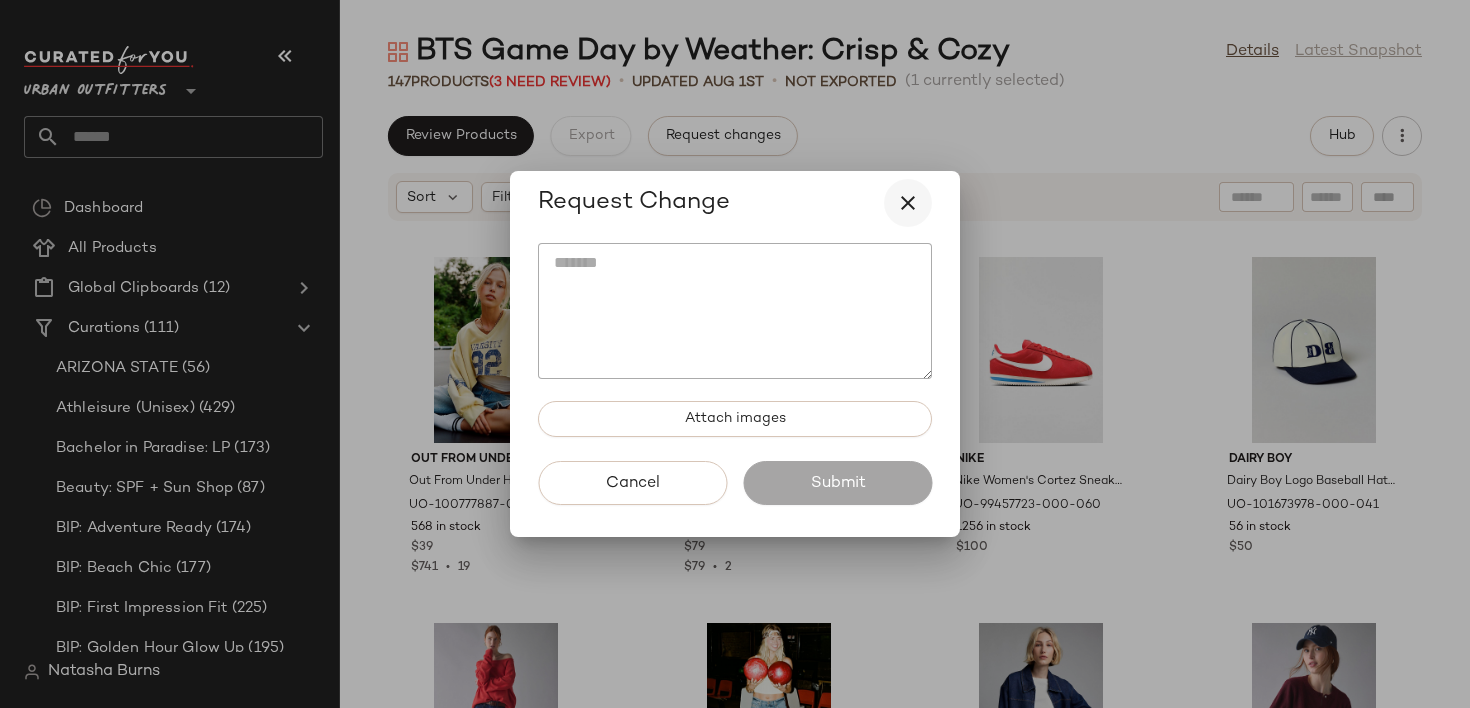 click at bounding box center (908, 203) 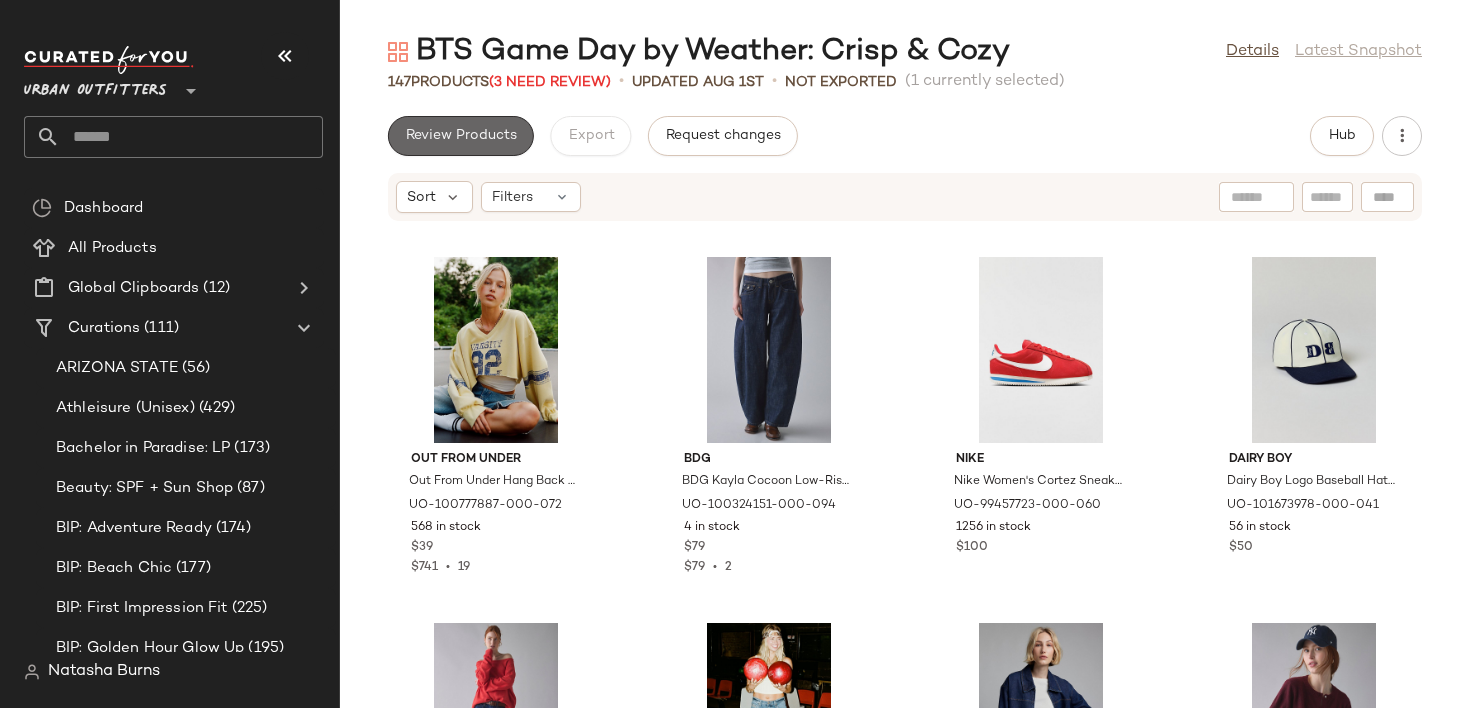 click on "Review Products" 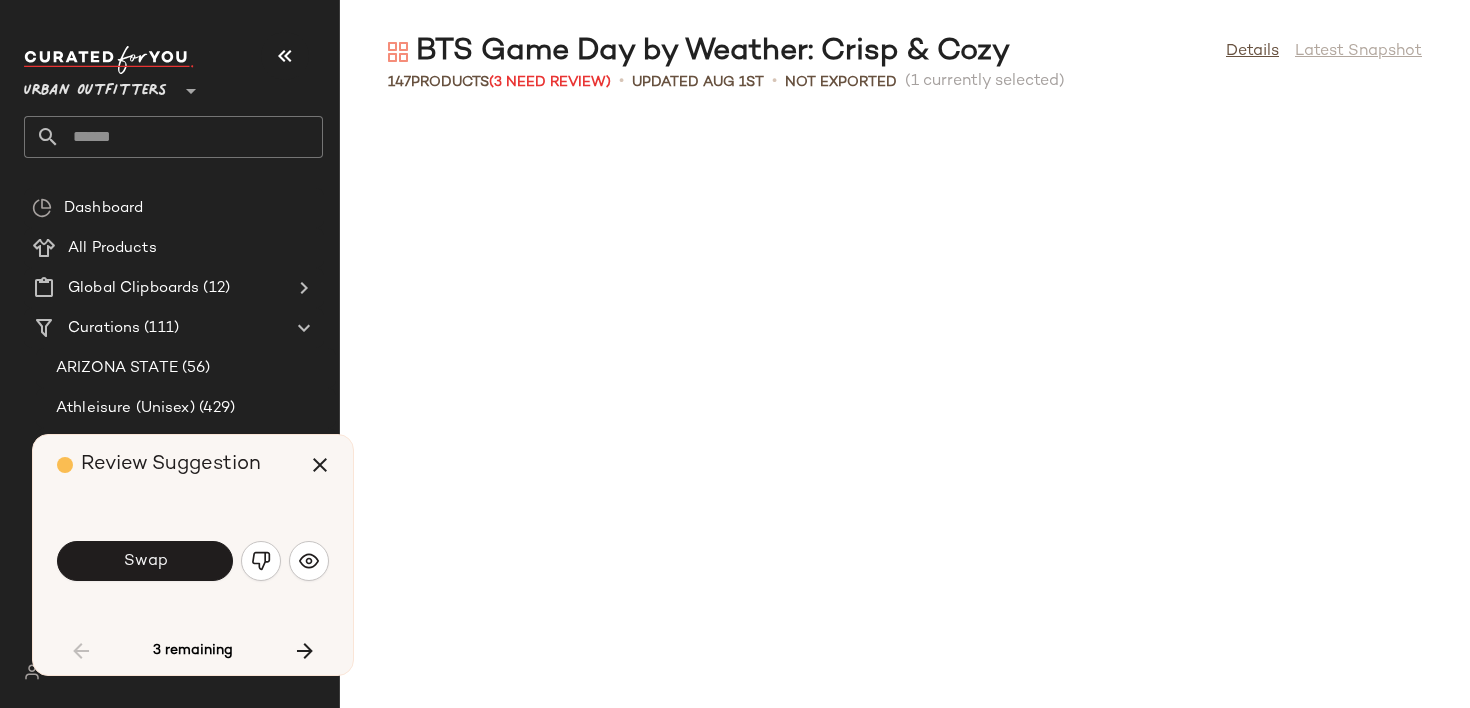 scroll, scrollTop: 2196, scrollLeft: 0, axis: vertical 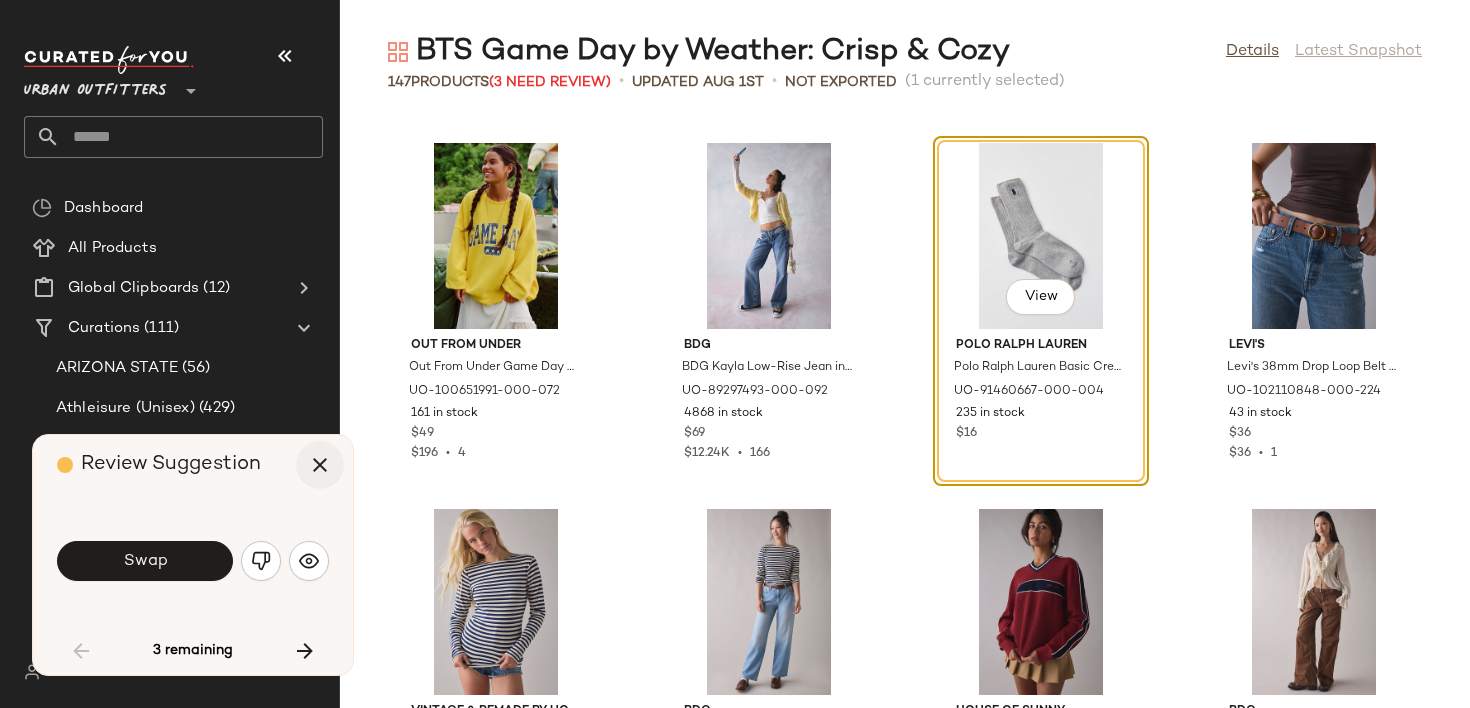 click at bounding box center [320, 465] 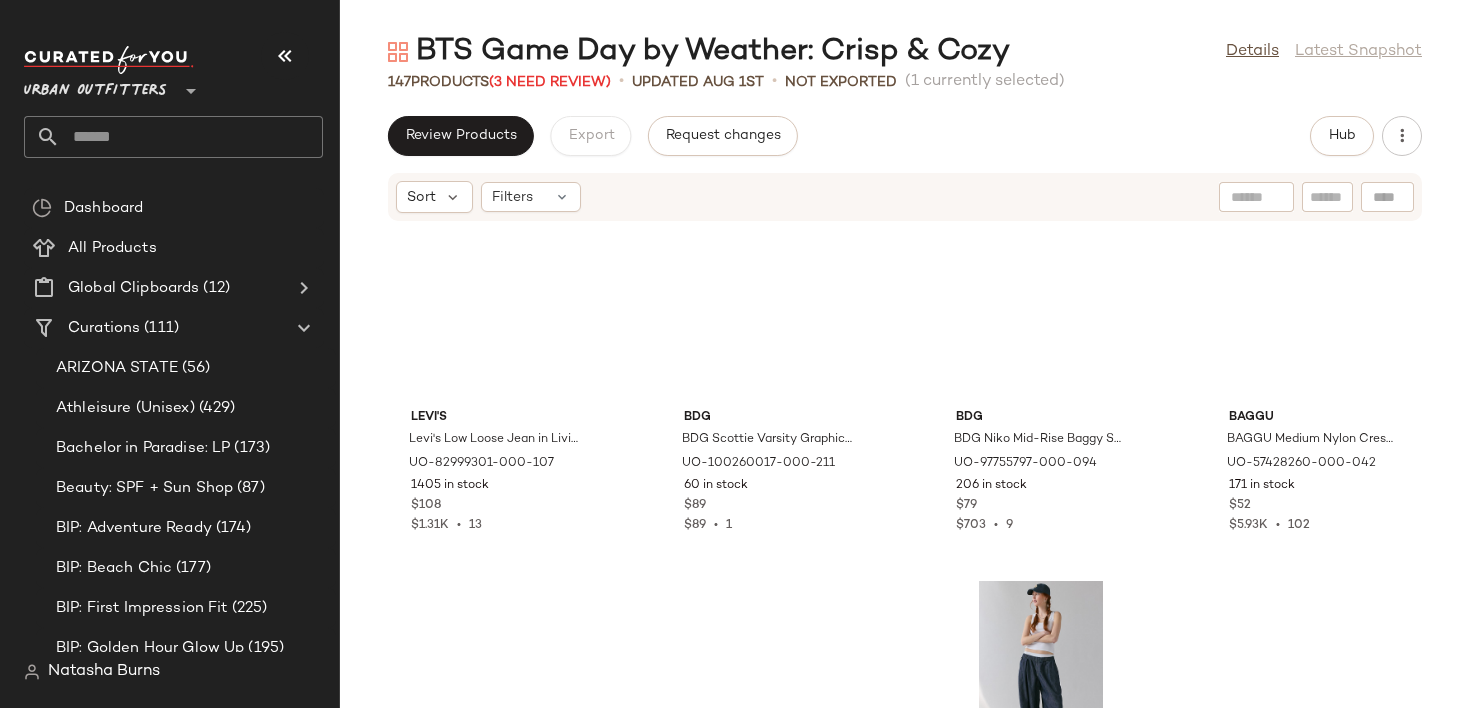 scroll, scrollTop: 0, scrollLeft: 0, axis: both 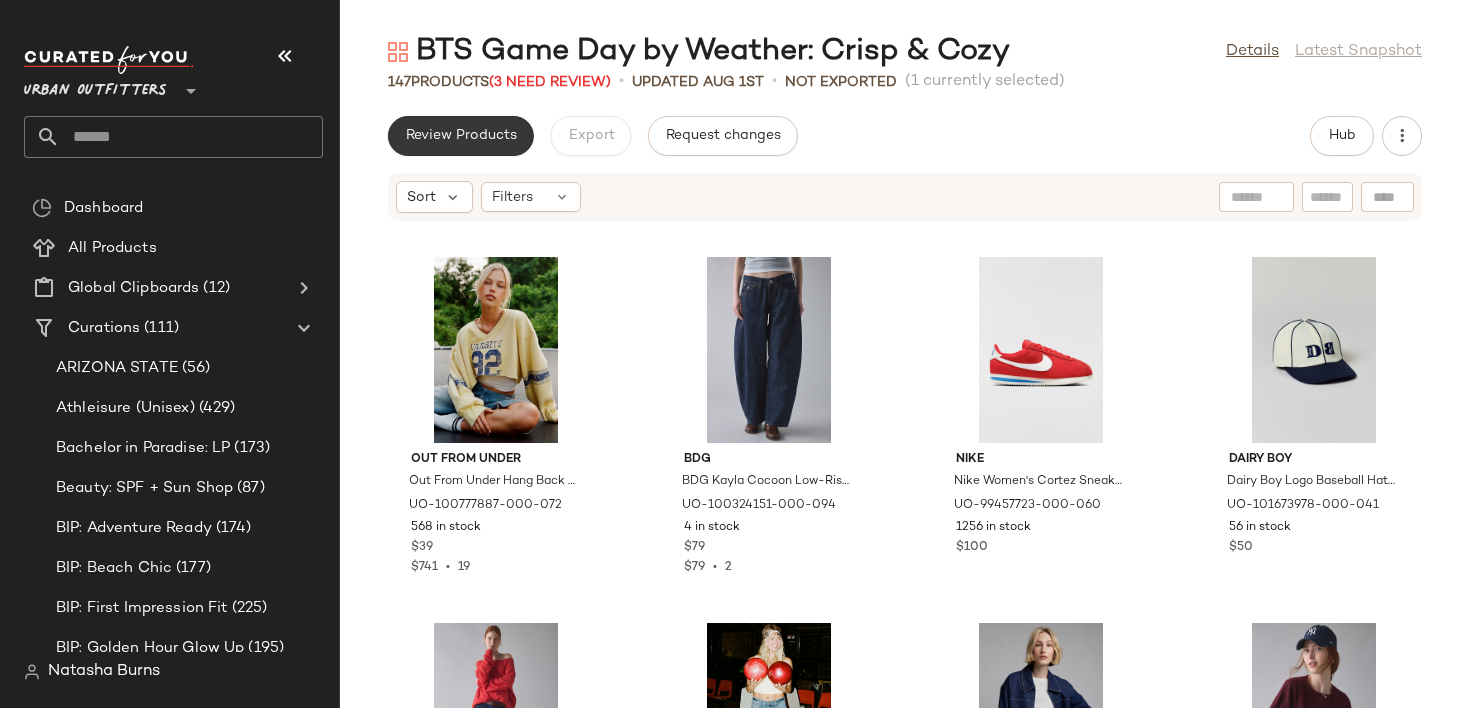click on "Review Products" 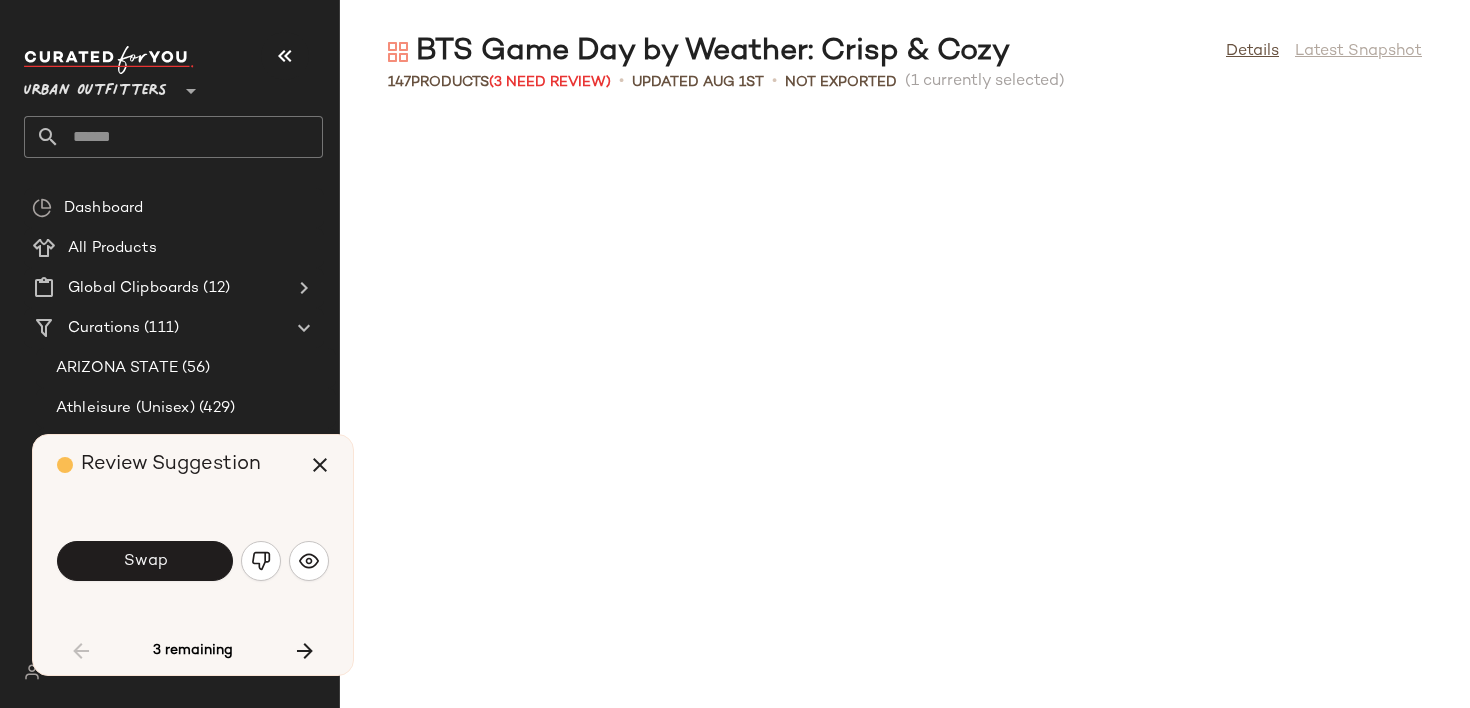 scroll, scrollTop: 2196, scrollLeft: 0, axis: vertical 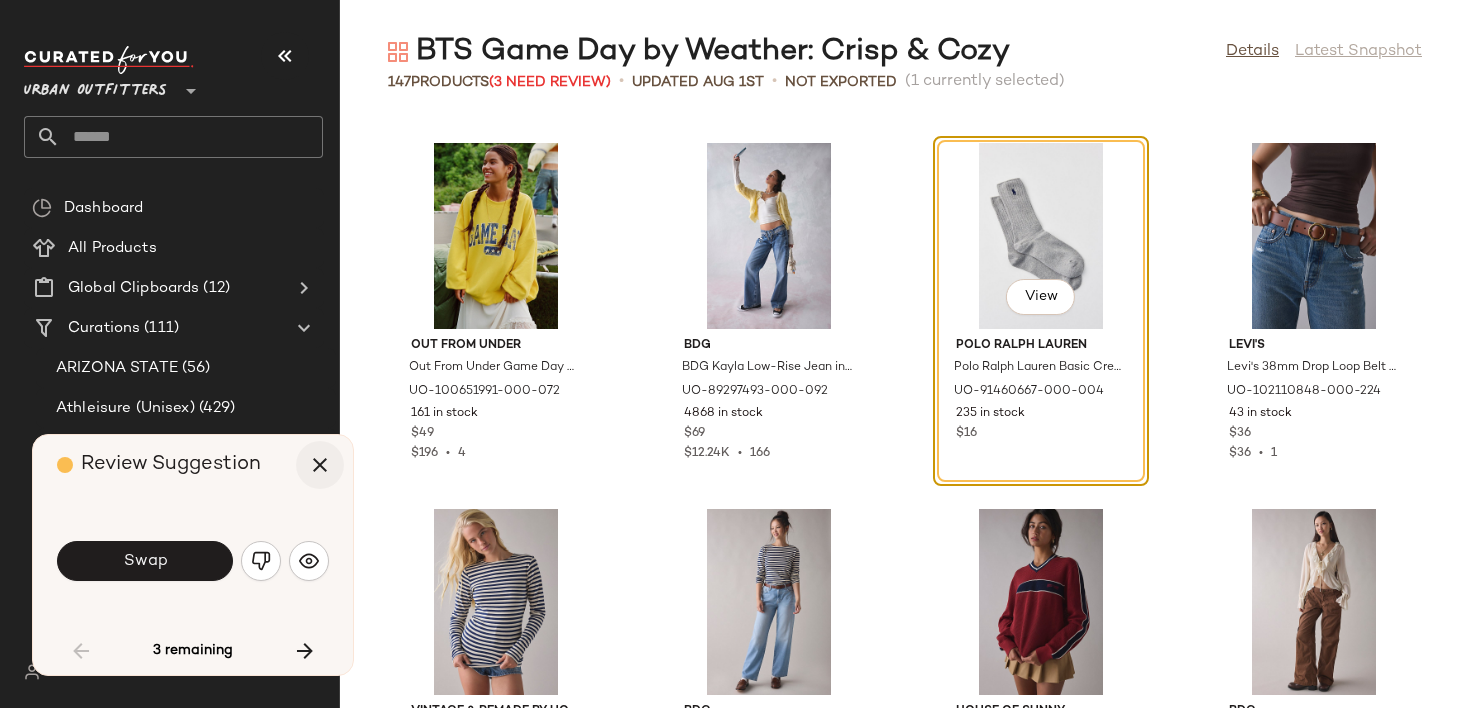 click at bounding box center (320, 465) 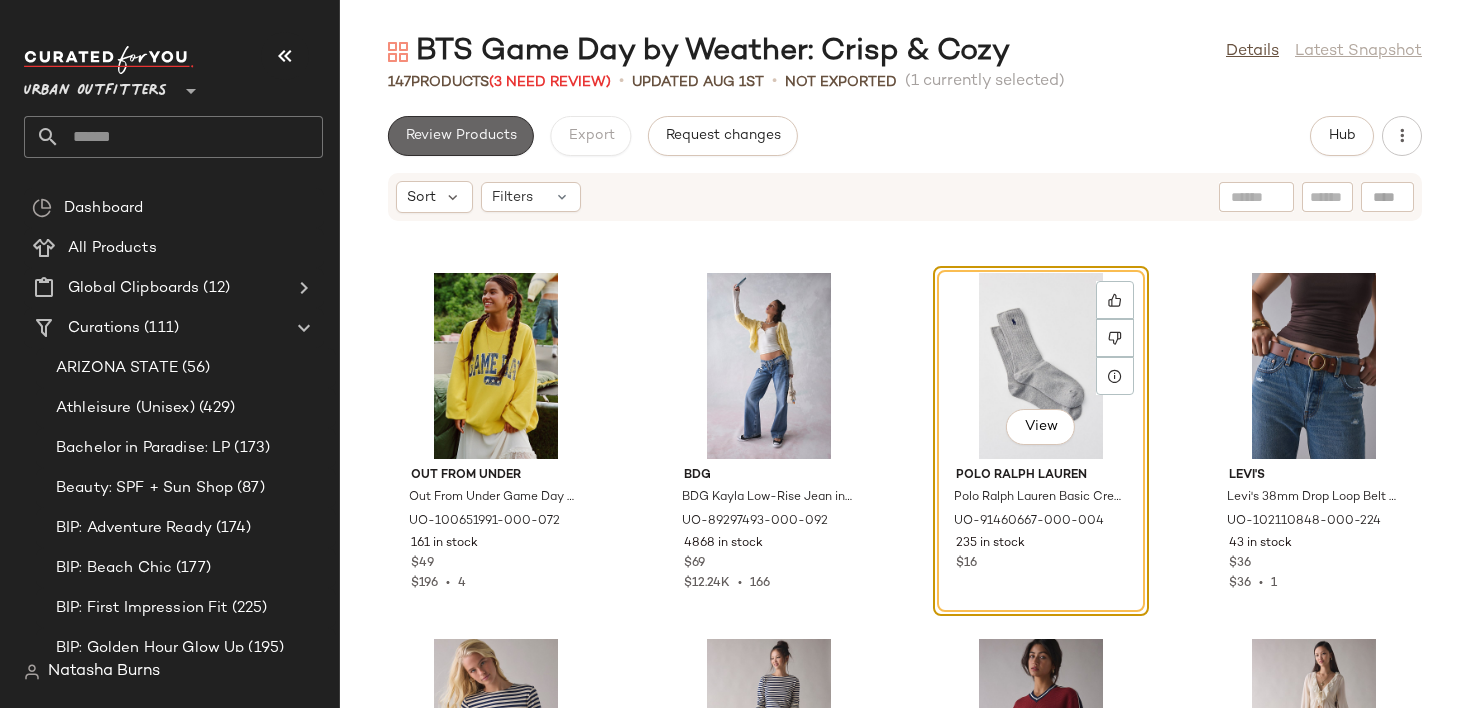click on "Review Products" 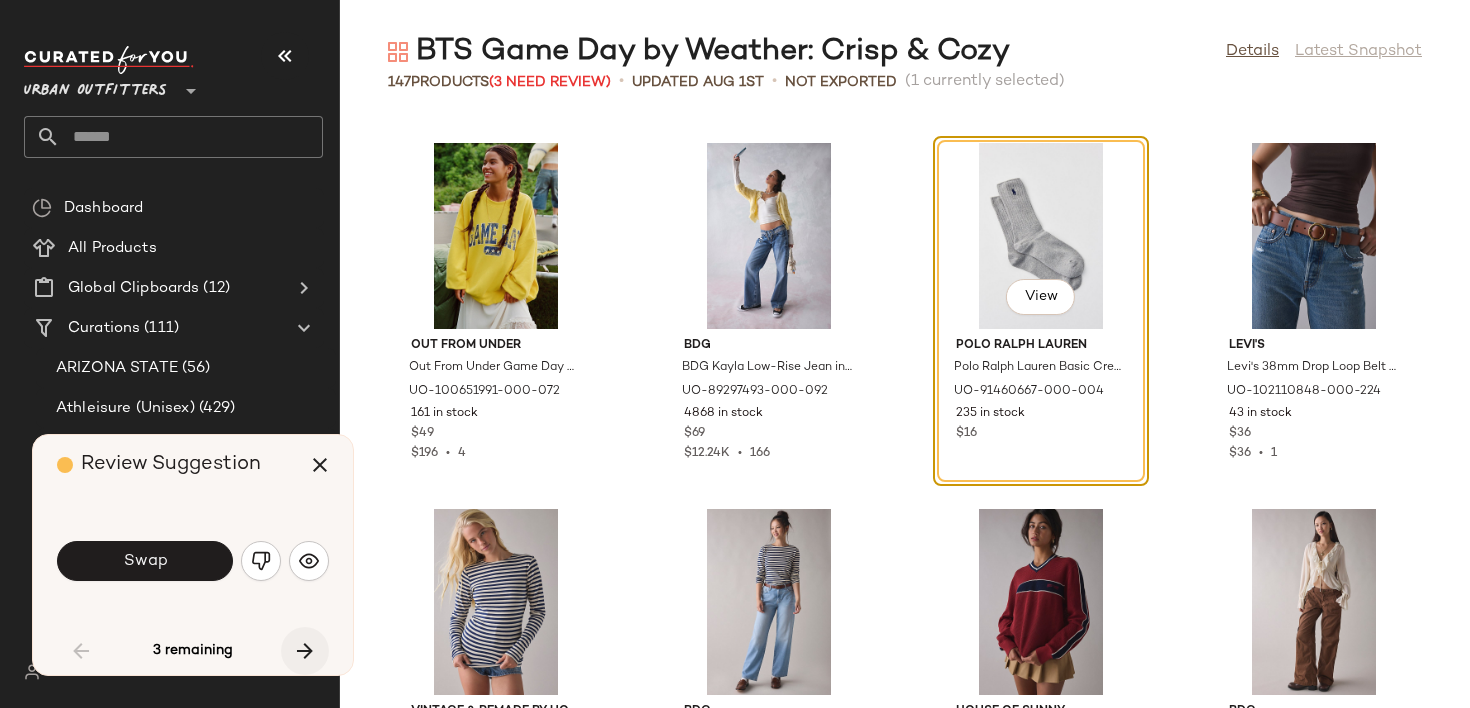 click at bounding box center (305, 651) 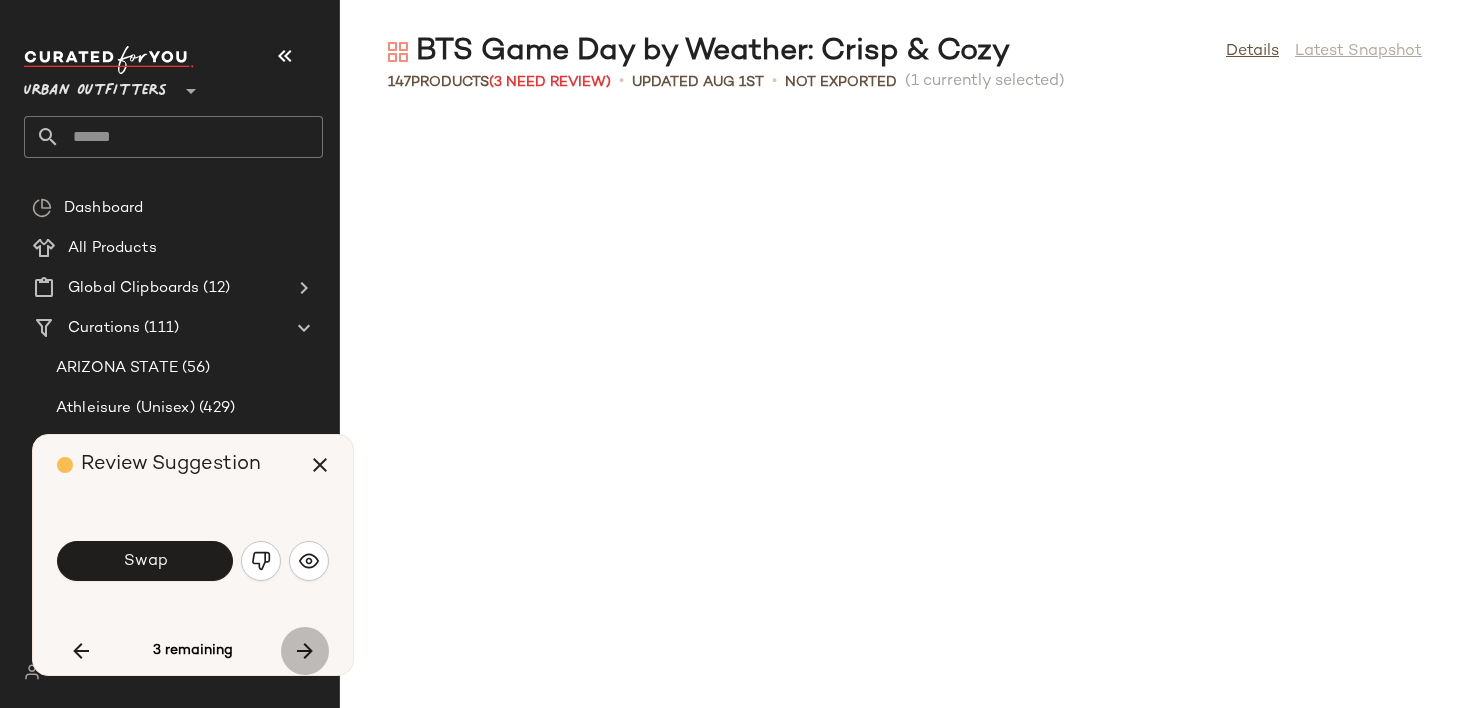 scroll, scrollTop: 12078, scrollLeft: 0, axis: vertical 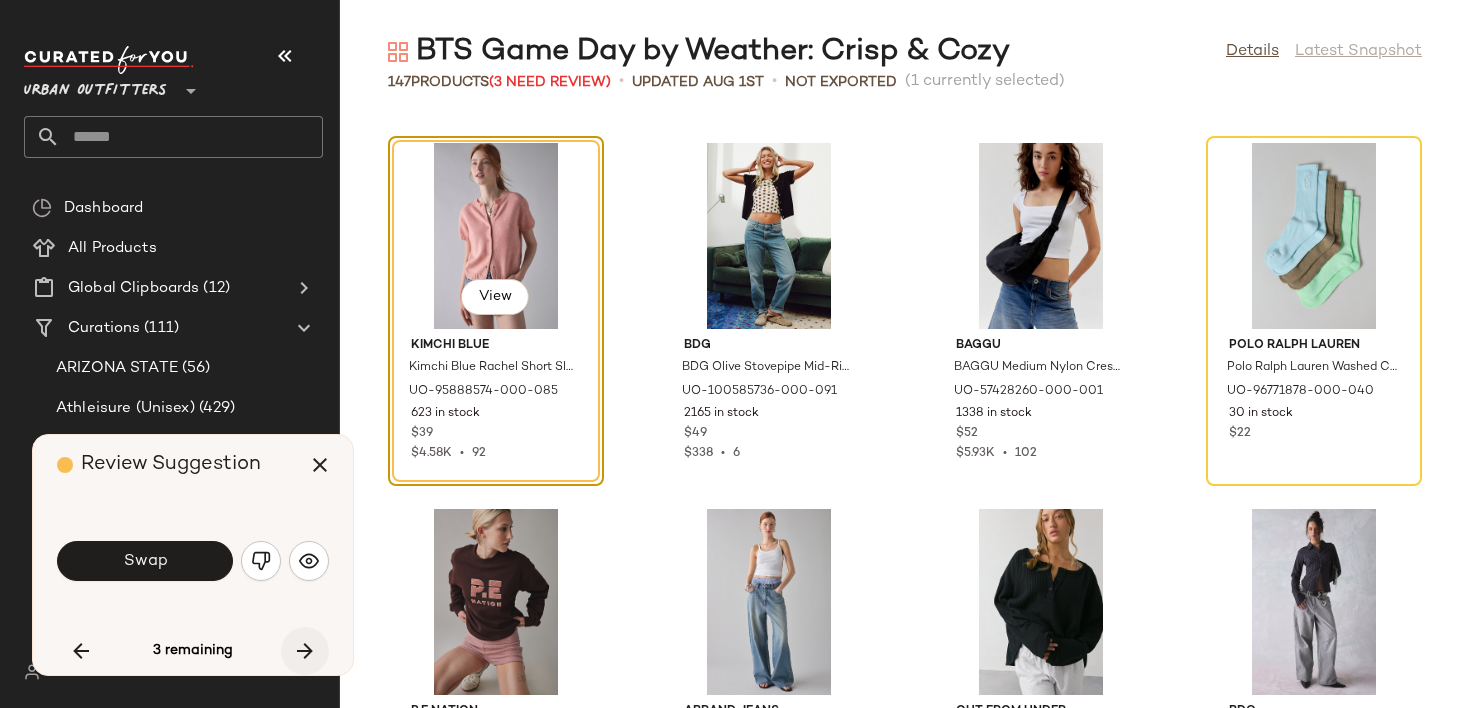 click at bounding box center (305, 651) 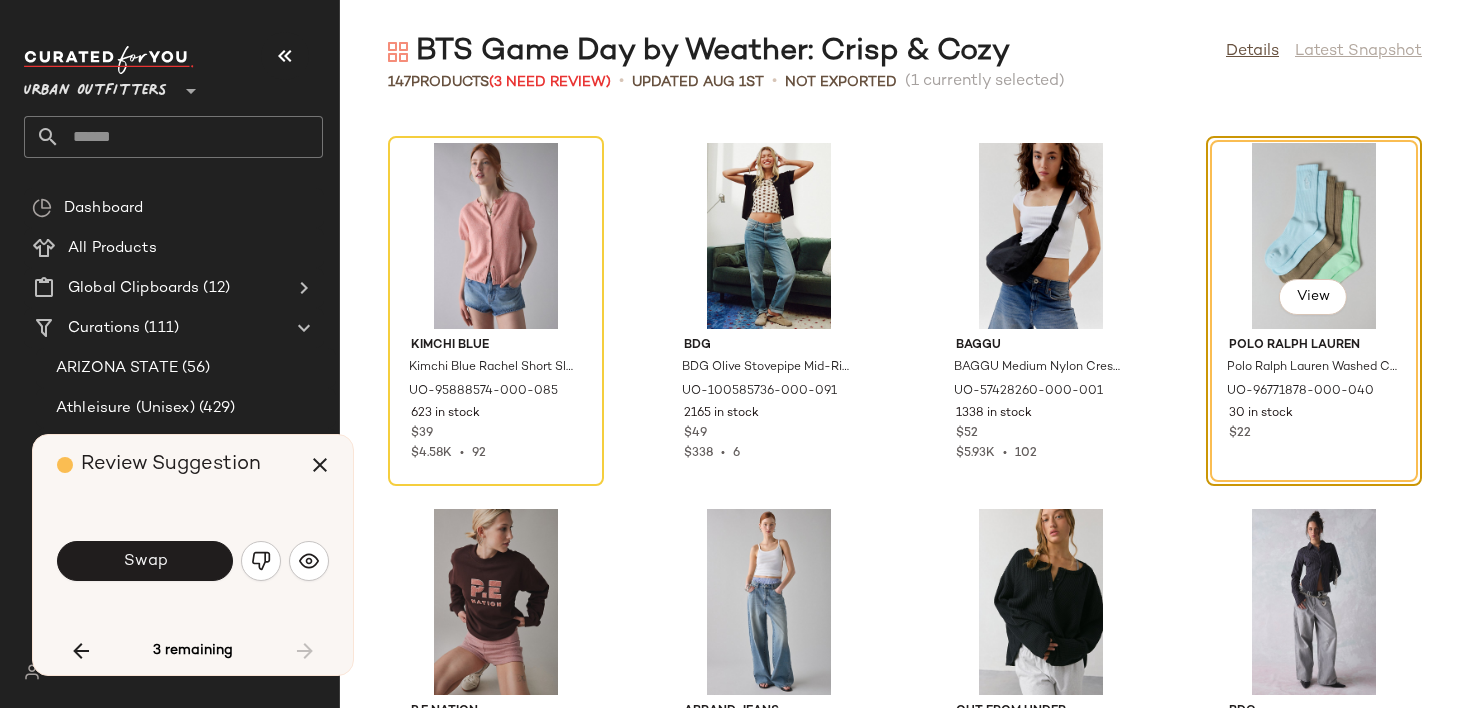 click on "3 remaining" at bounding box center [193, 651] 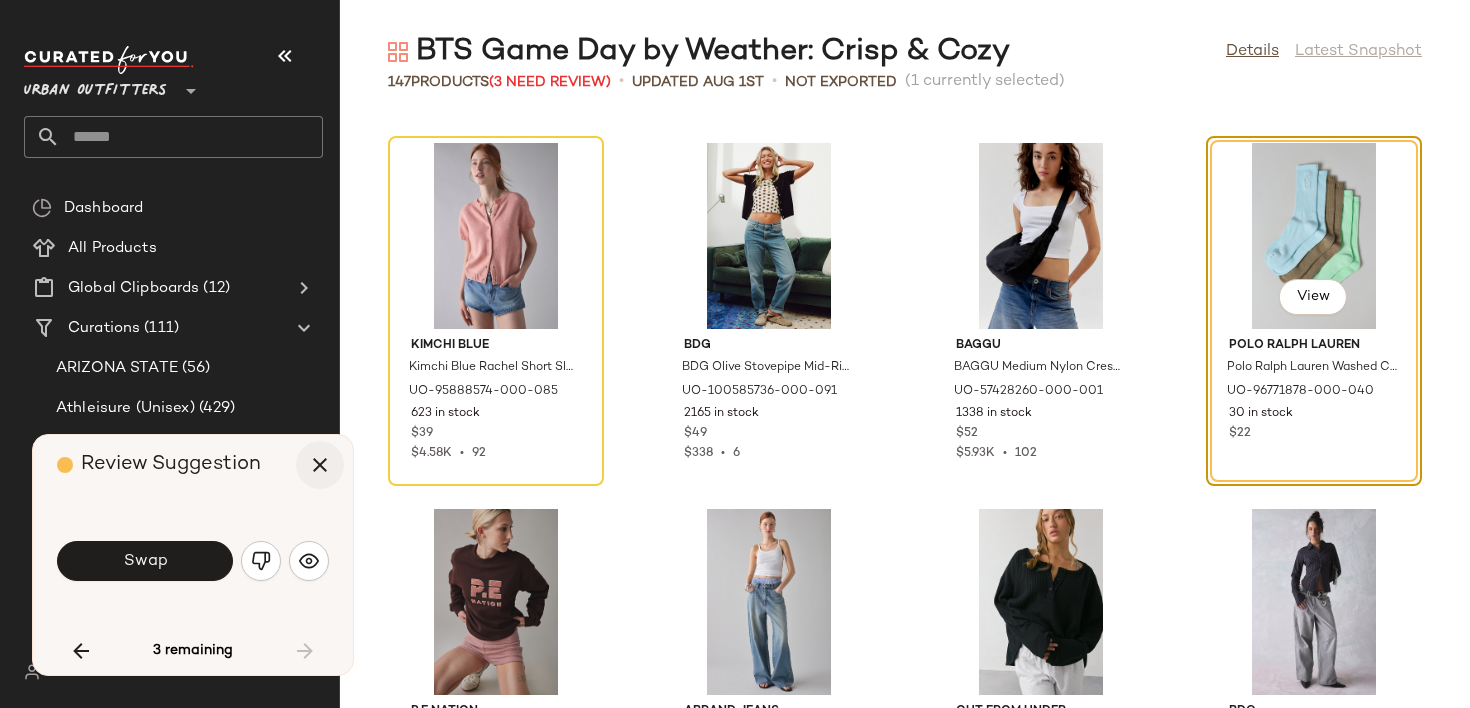 click at bounding box center [320, 465] 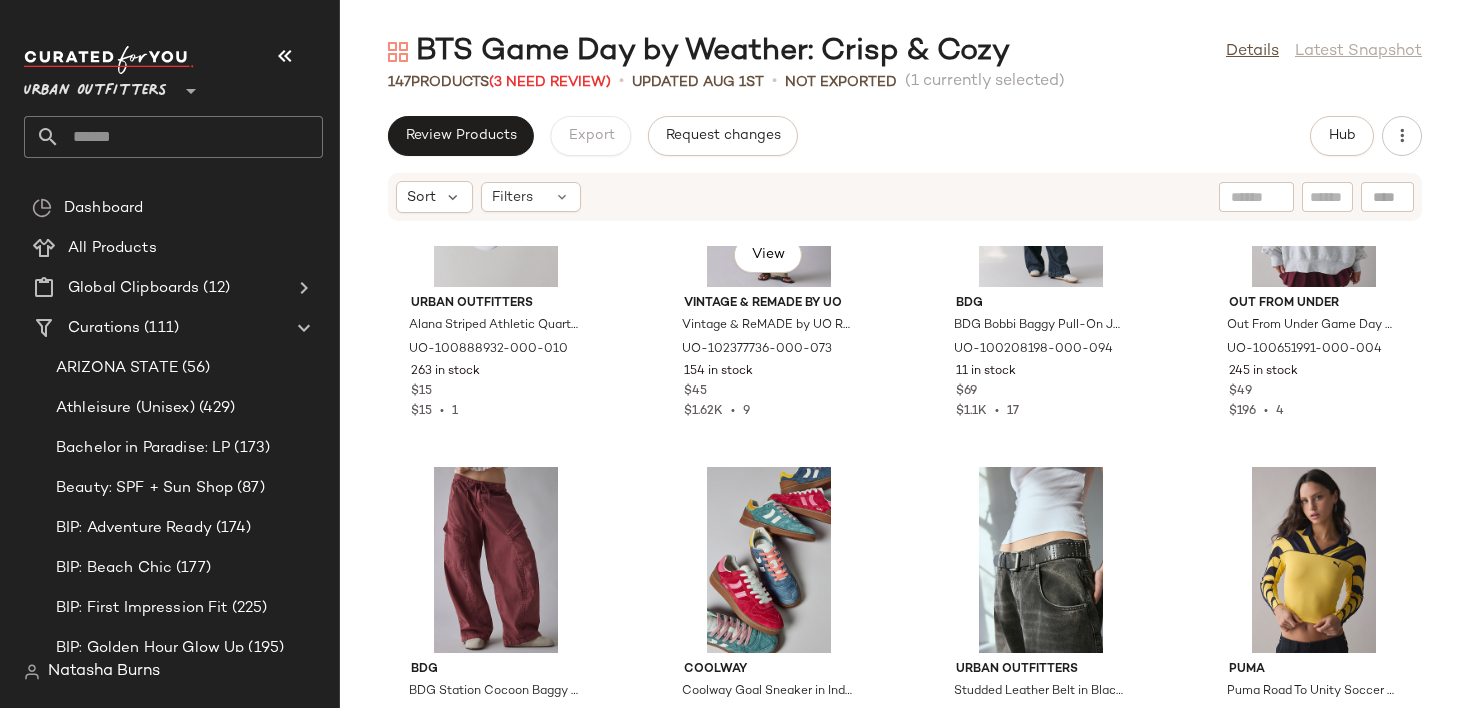 scroll, scrollTop: 0, scrollLeft: 0, axis: both 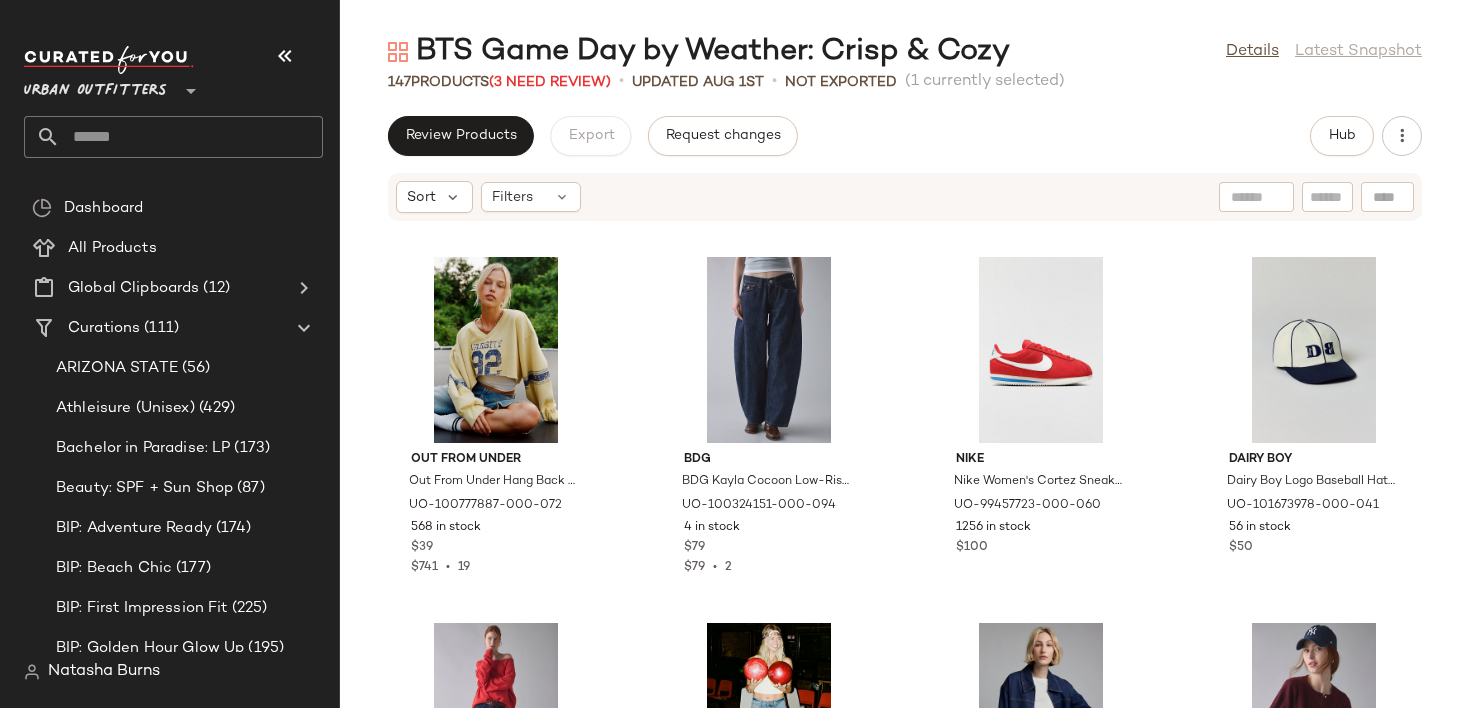 click on "Details   Latest Snapshot" at bounding box center [1324, 52] 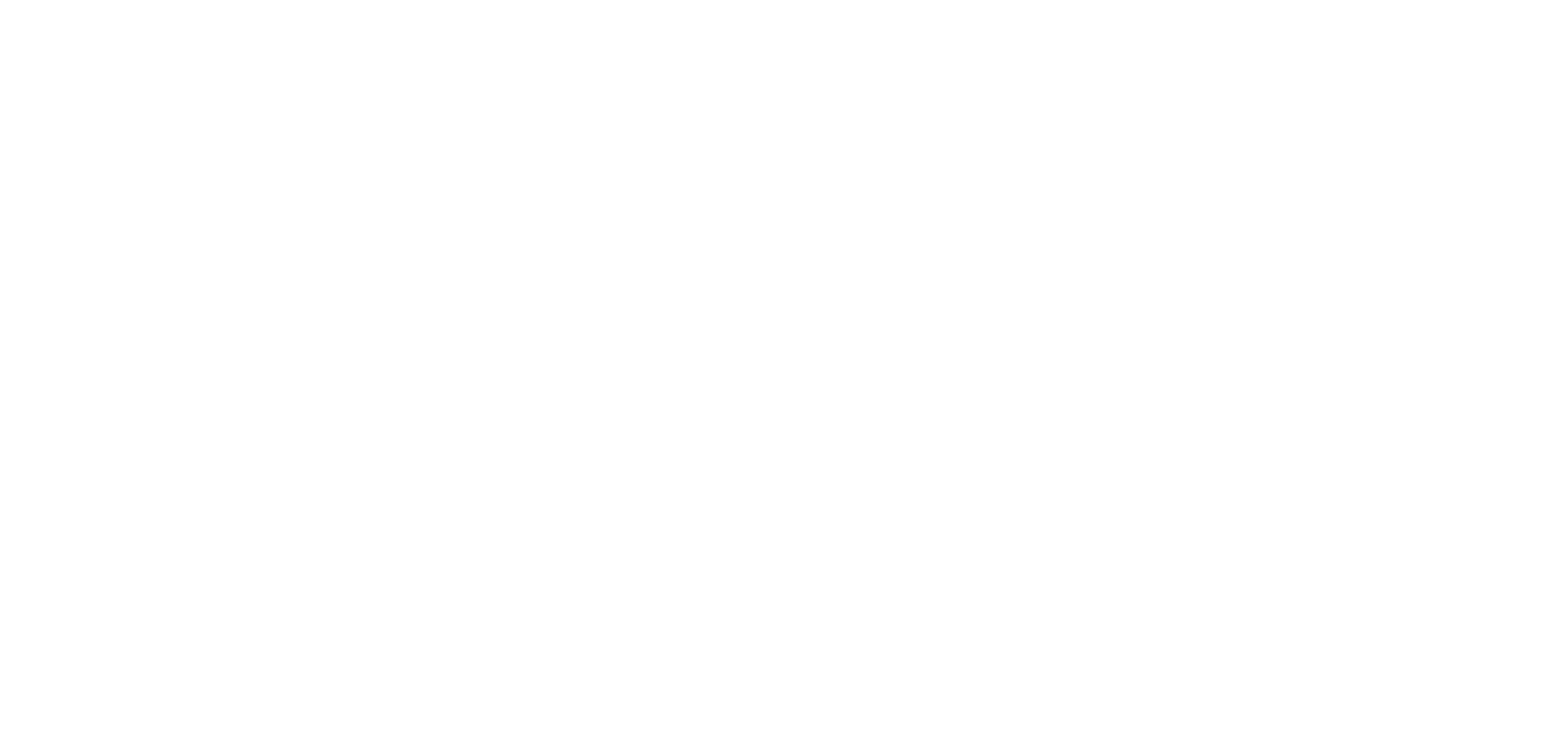 scroll, scrollTop: 0, scrollLeft: 0, axis: both 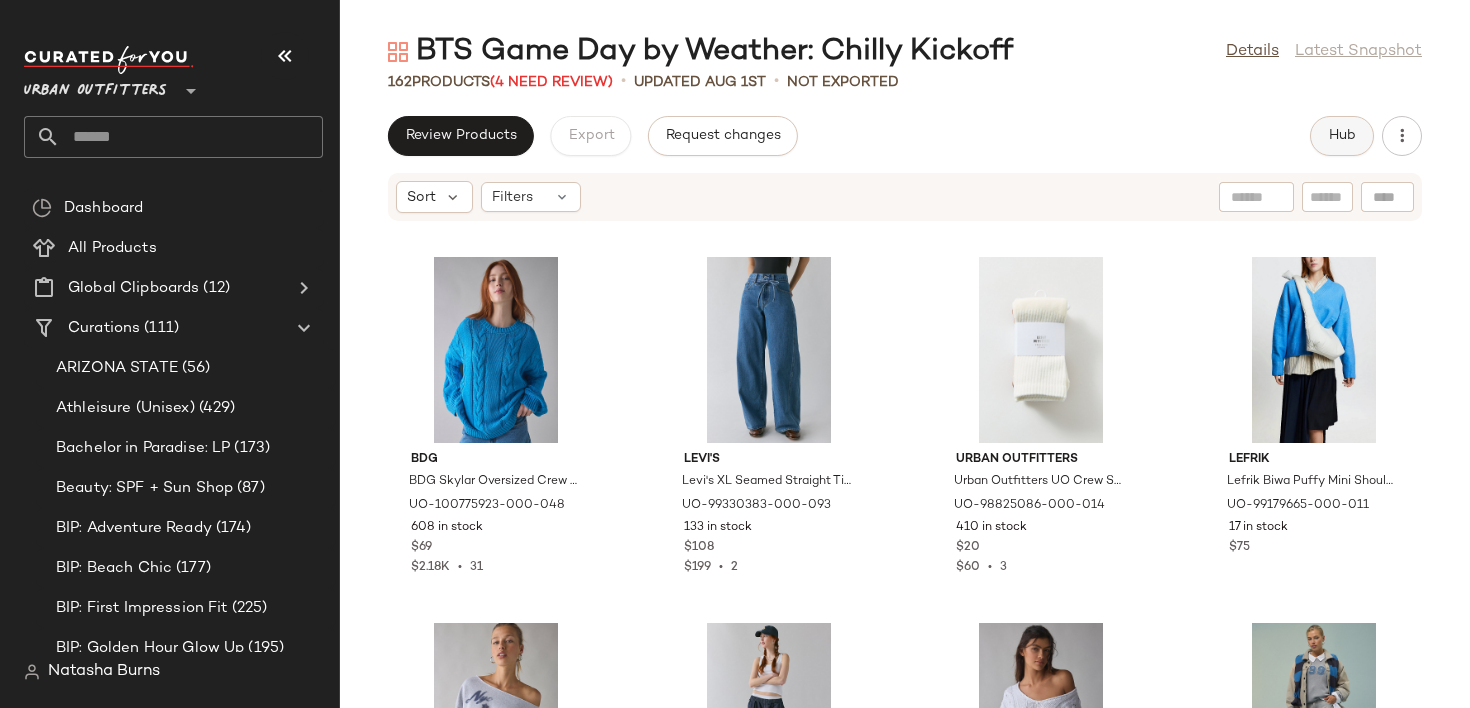 click on "Hub" at bounding box center [1342, 136] 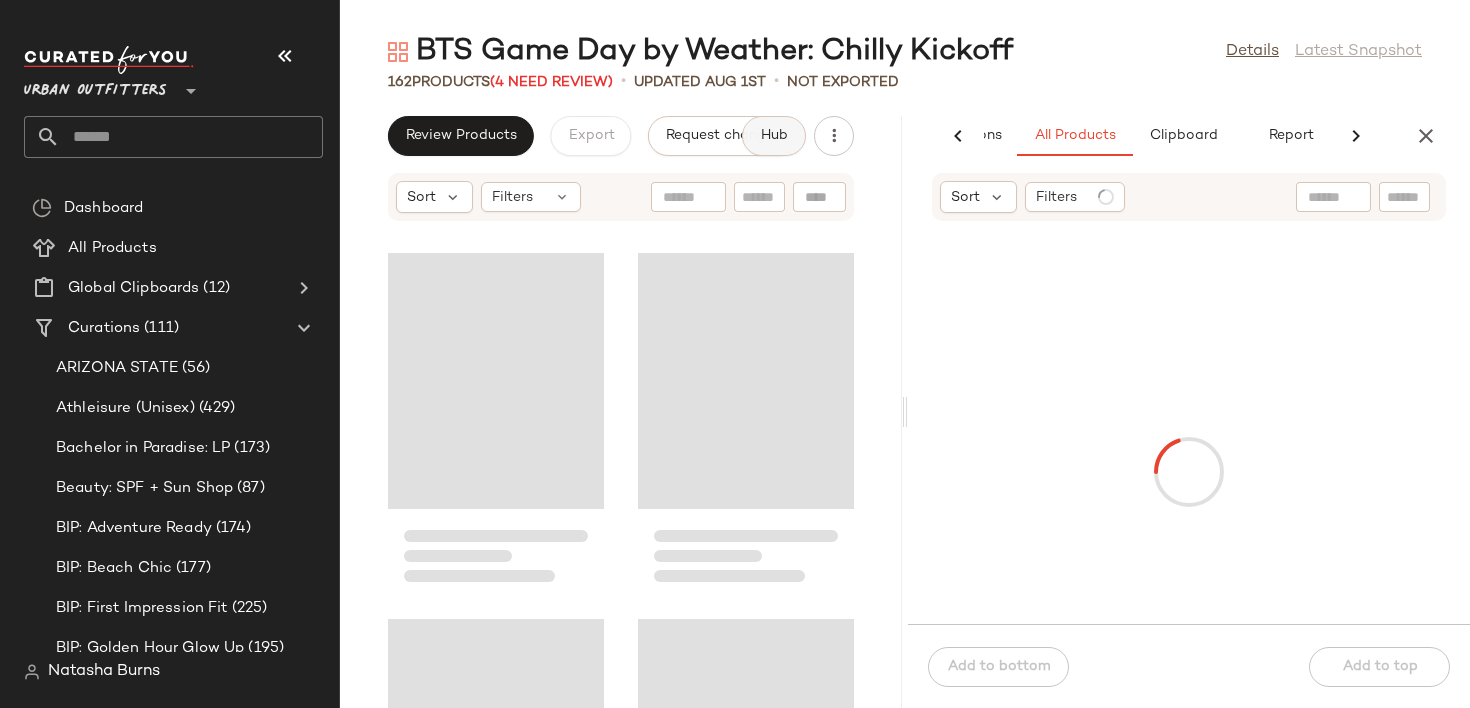 scroll, scrollTop: 0, scrollLeft: 143, axis: horizontal 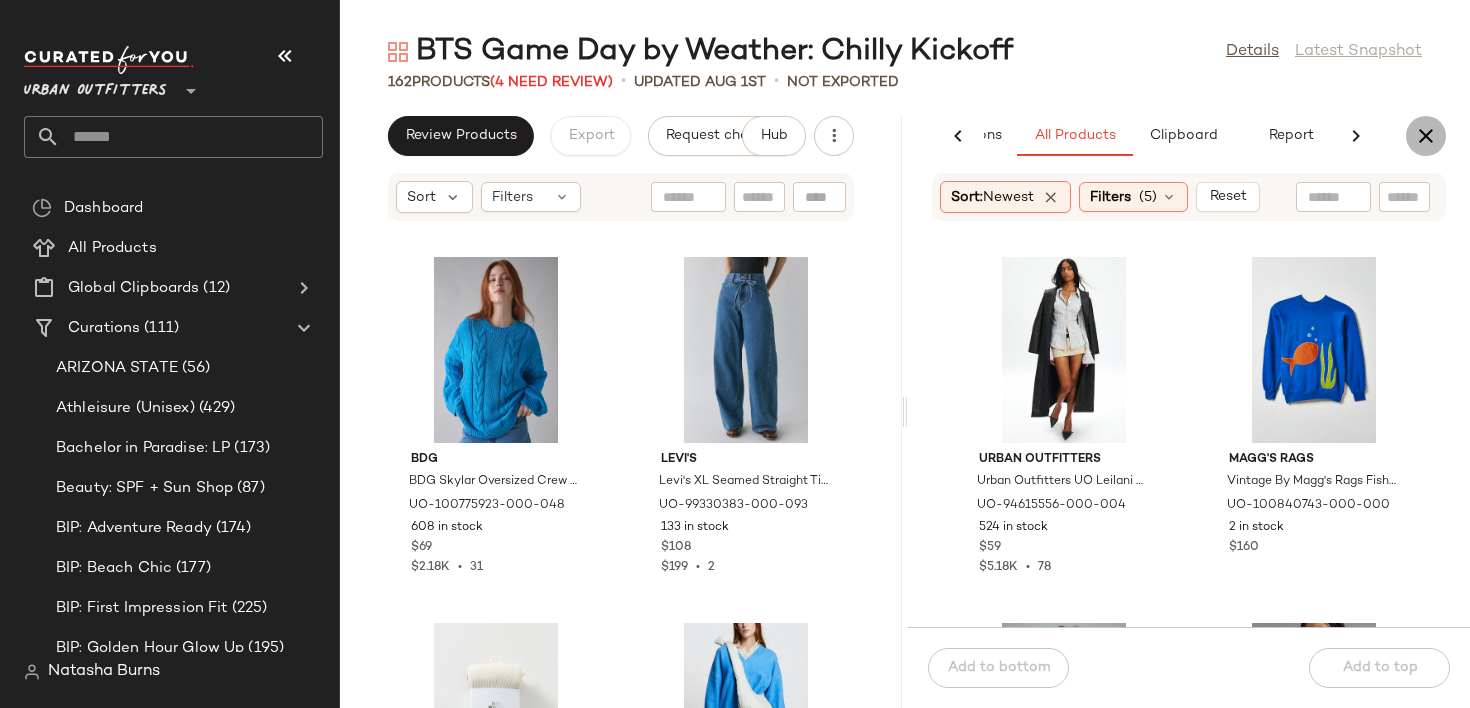 click at bounding box center [1426, 136] 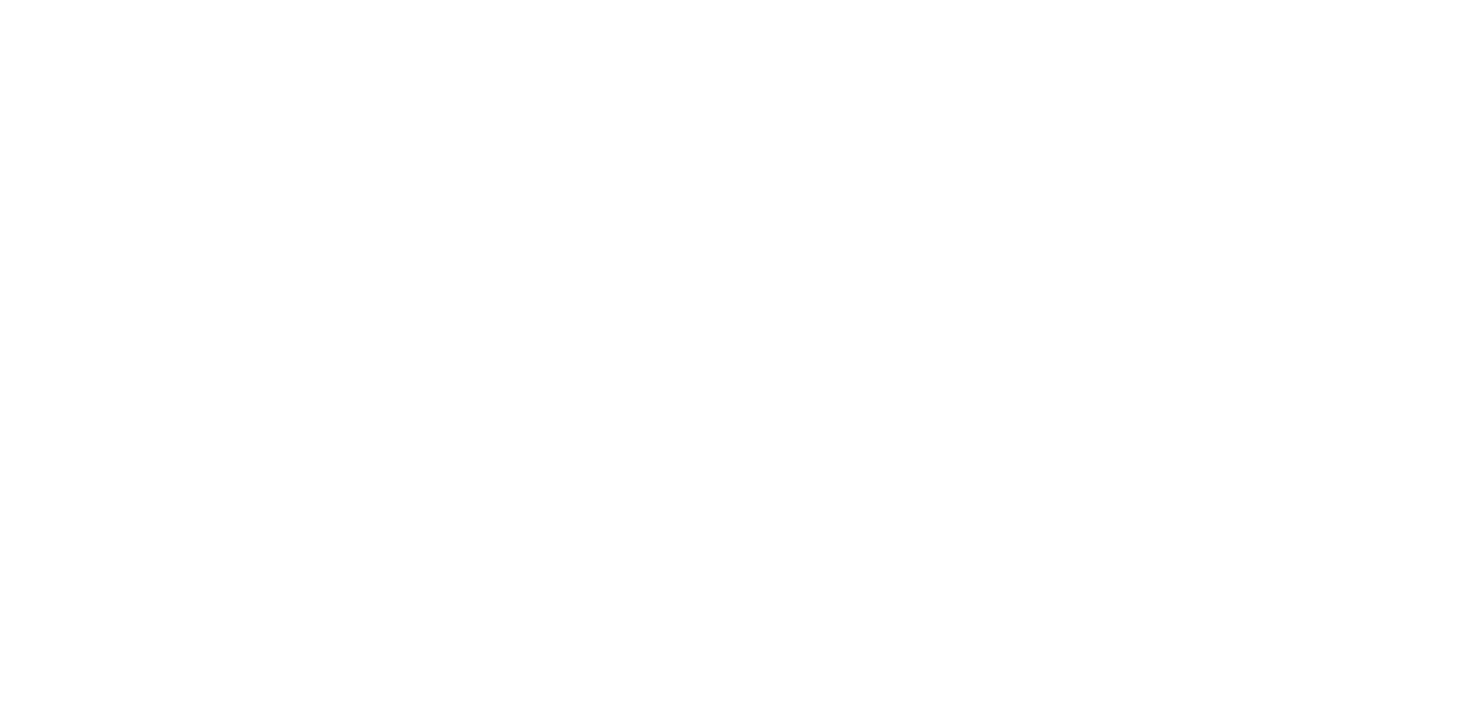 scroll, scrollTop: 0, scrollLeft: 0, axis: both 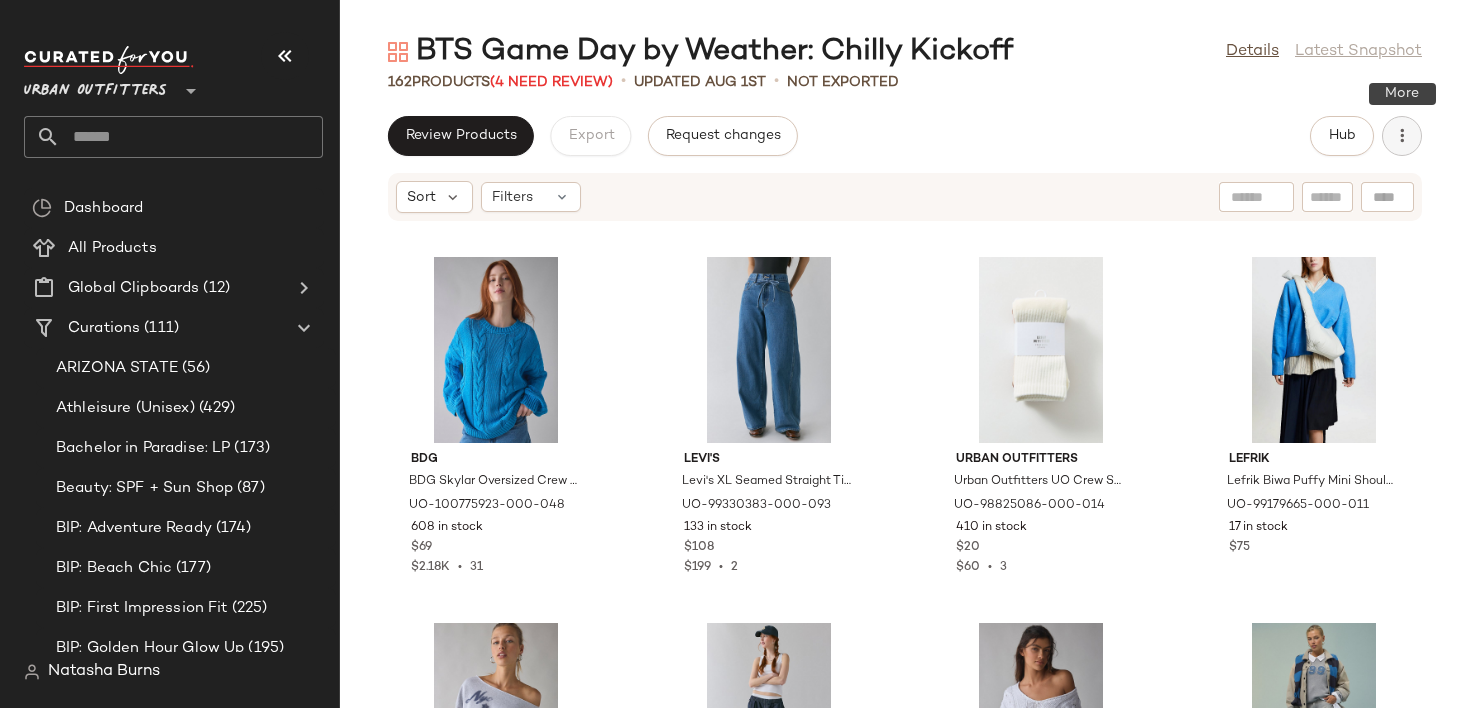 click 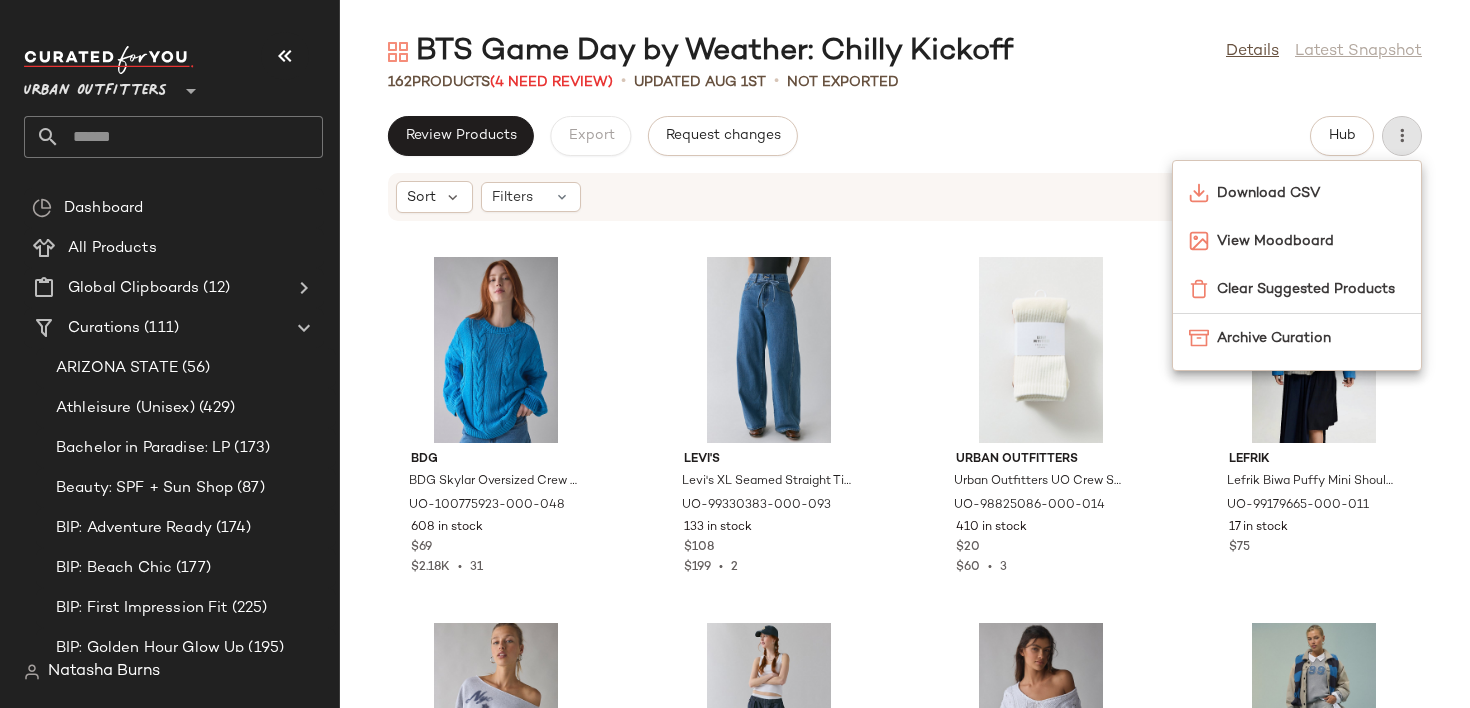 click on "Review Products   Export   Request changes   Hub" 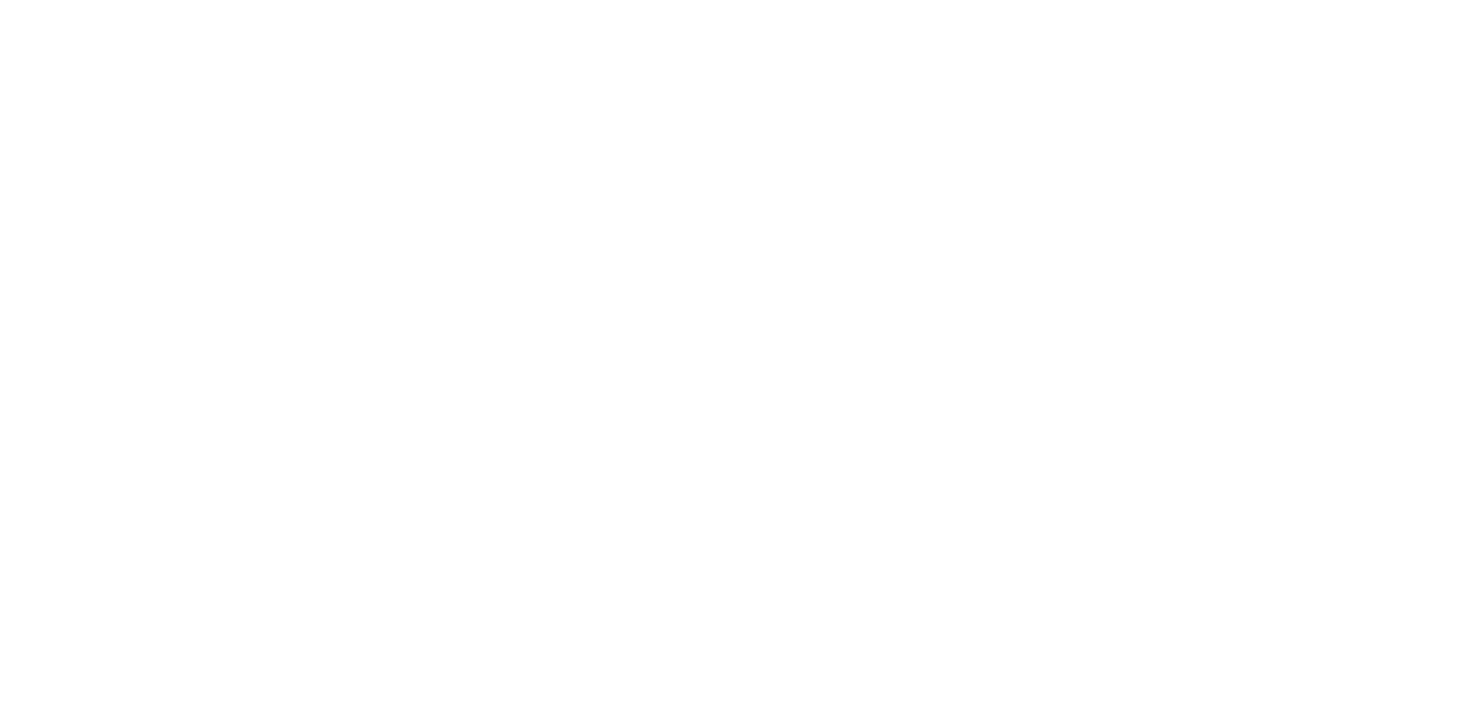 scroll, scrollTop: 0, scrollLeft: 0, axis: both 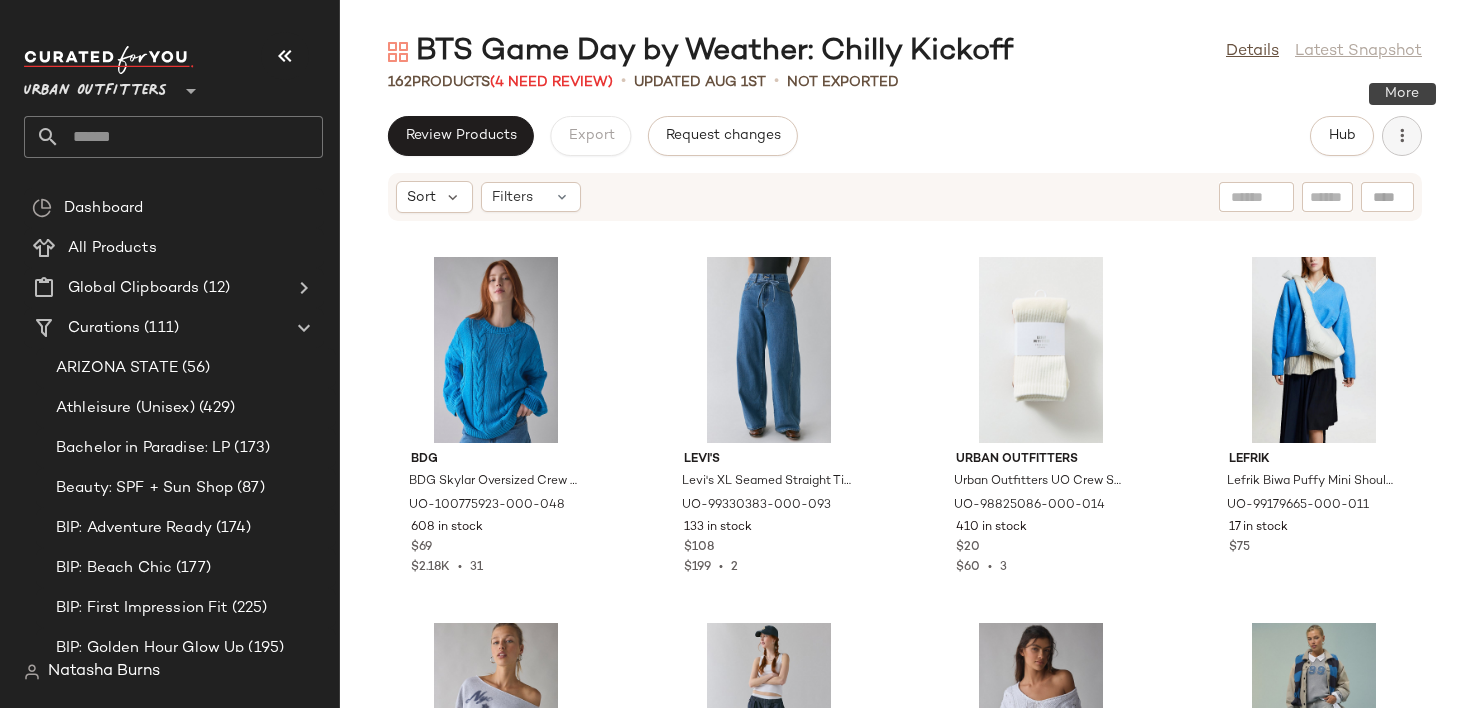 click 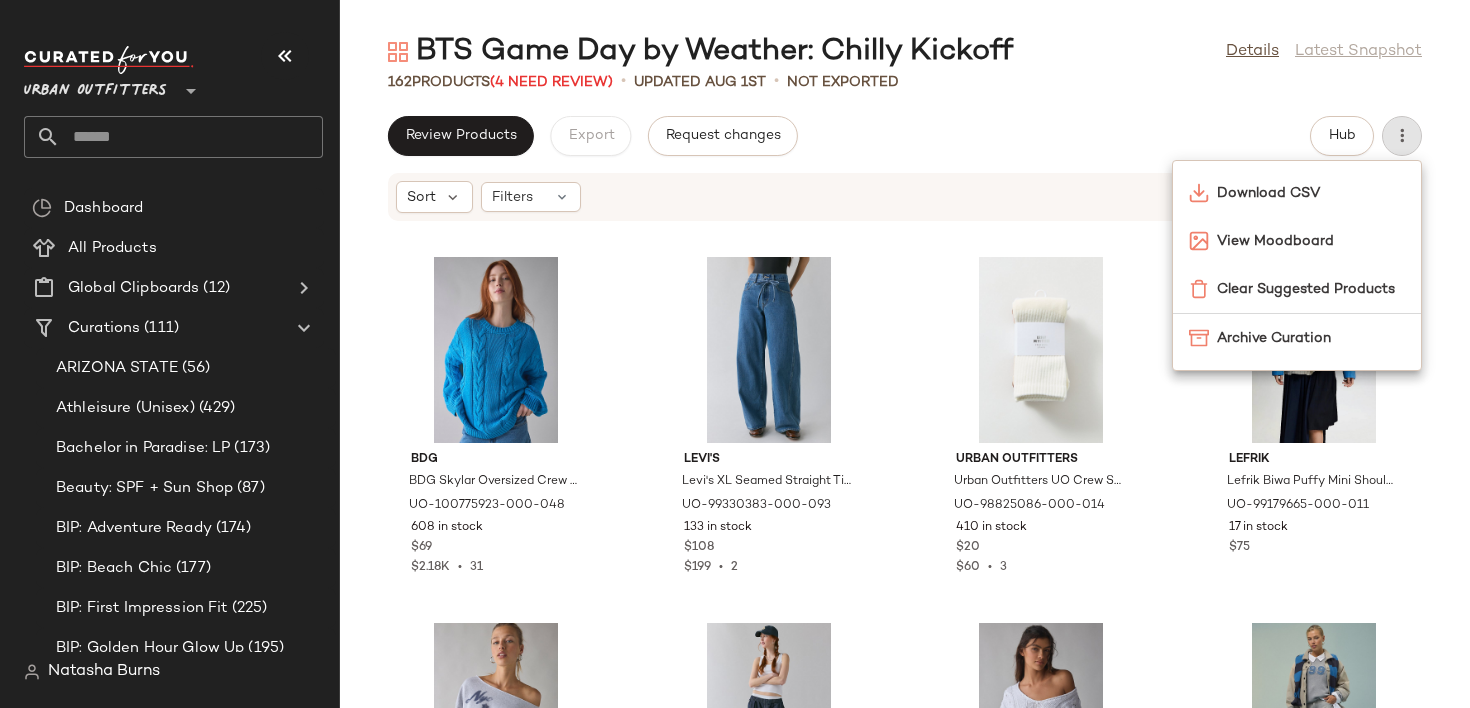 click on "Review Products   Export   Request changes   Hub" 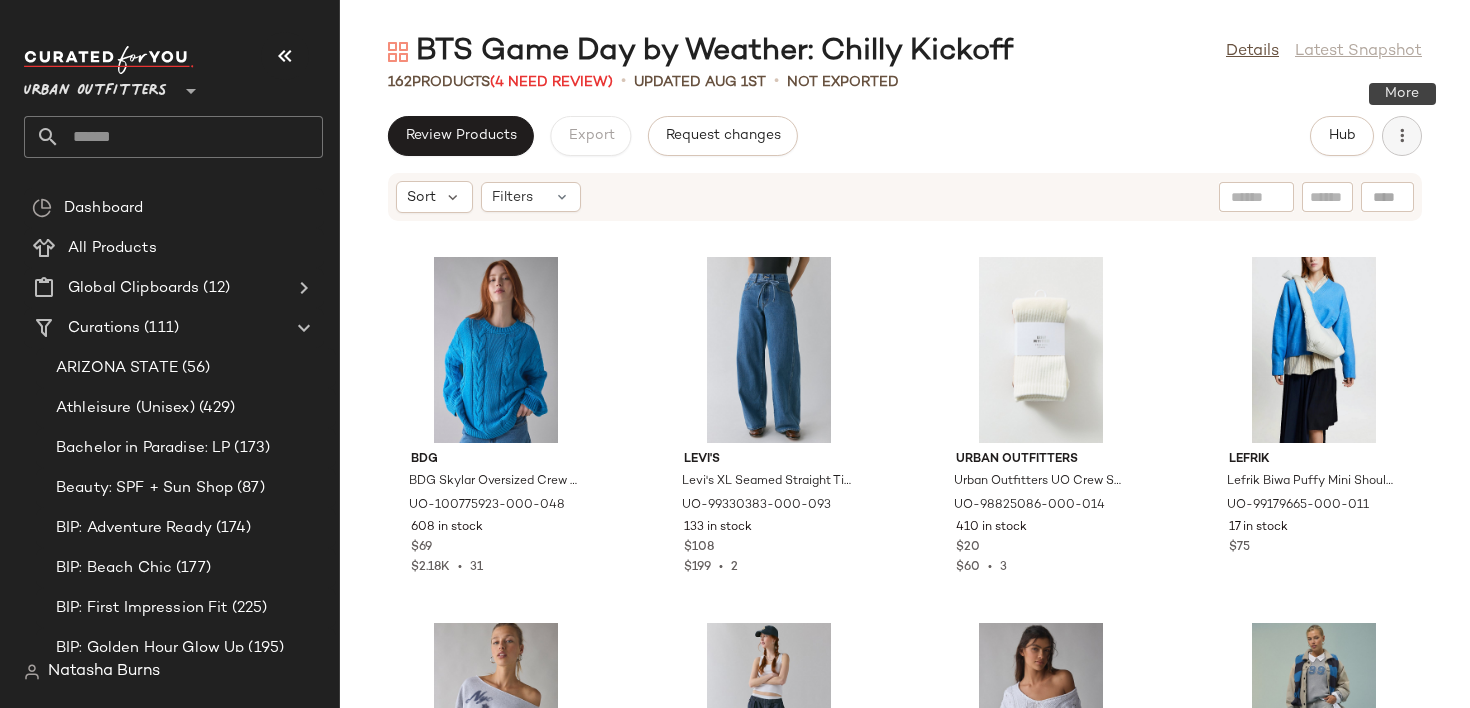 click 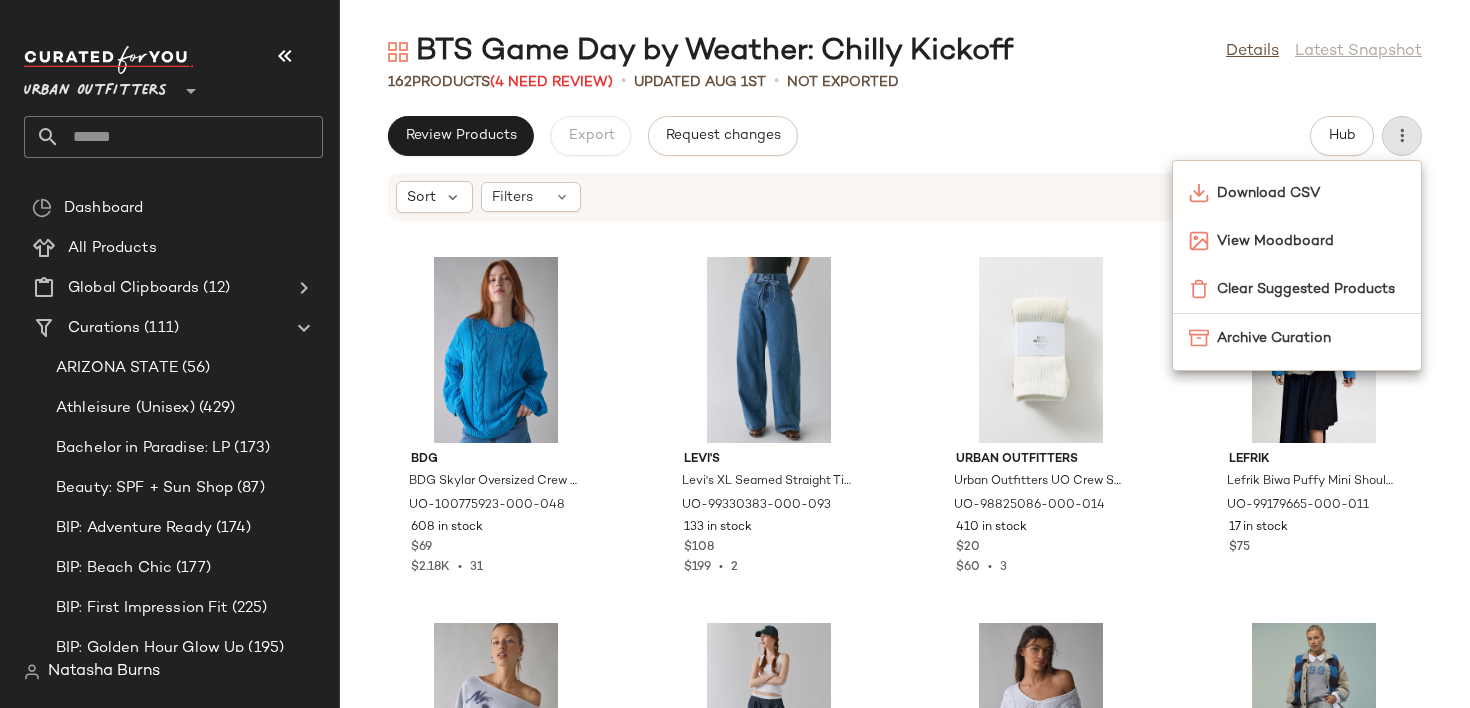click on "Review Products   Export   Request changes   Hub" 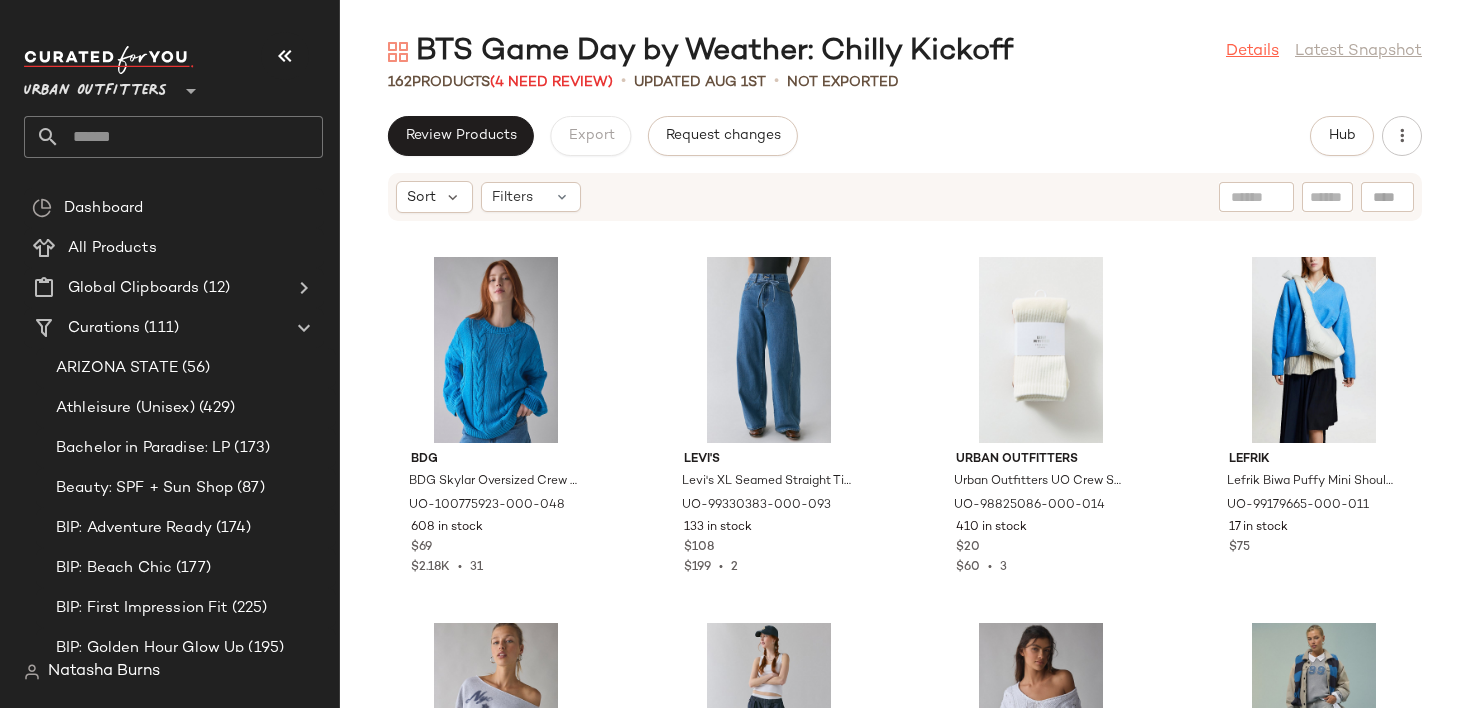 click on "Details" at bounding box center (1252, 52) 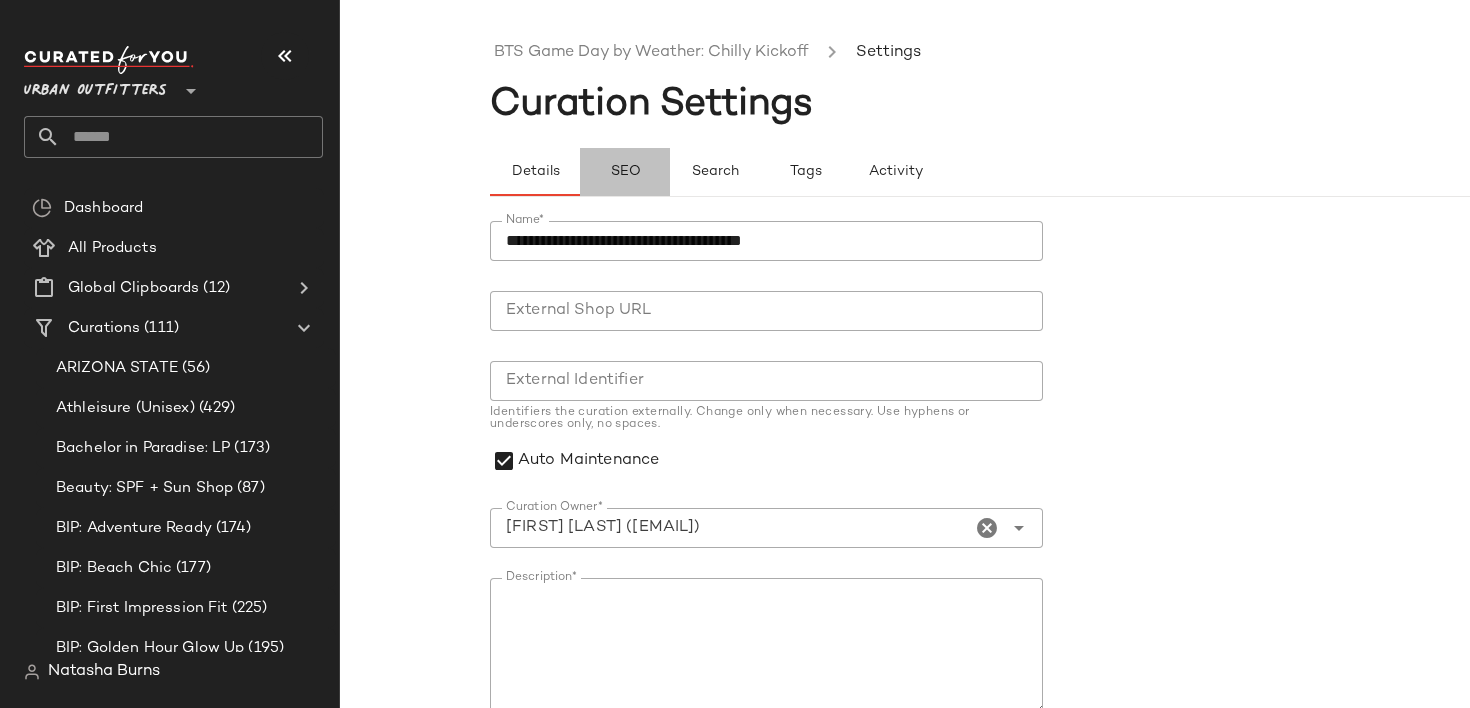 click on "SEO" 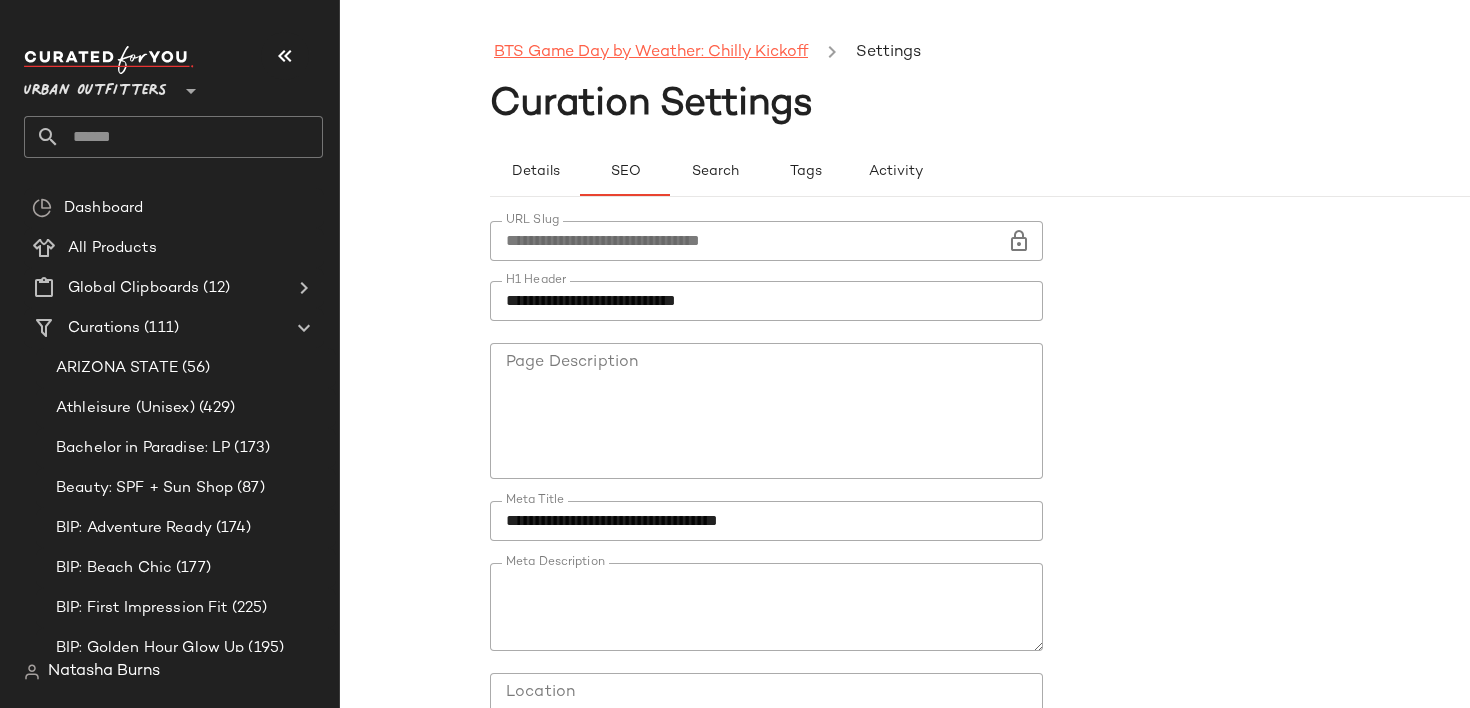 click on "BTS Game Day by Weather: Chilly Kickoff" at bounding box center [651, 53] 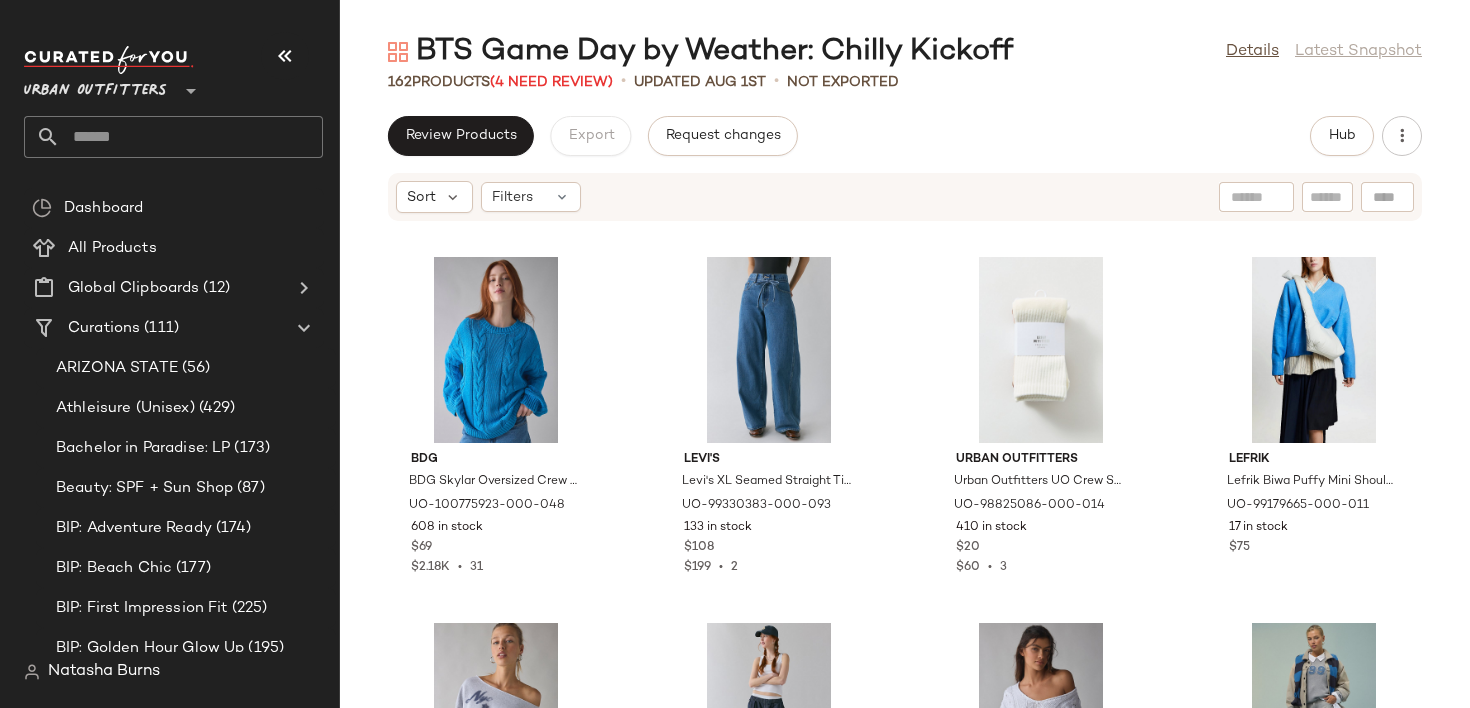 click on "162   Products   (4 Need Review)   •   updated Aug 1st  •   Not Exported" 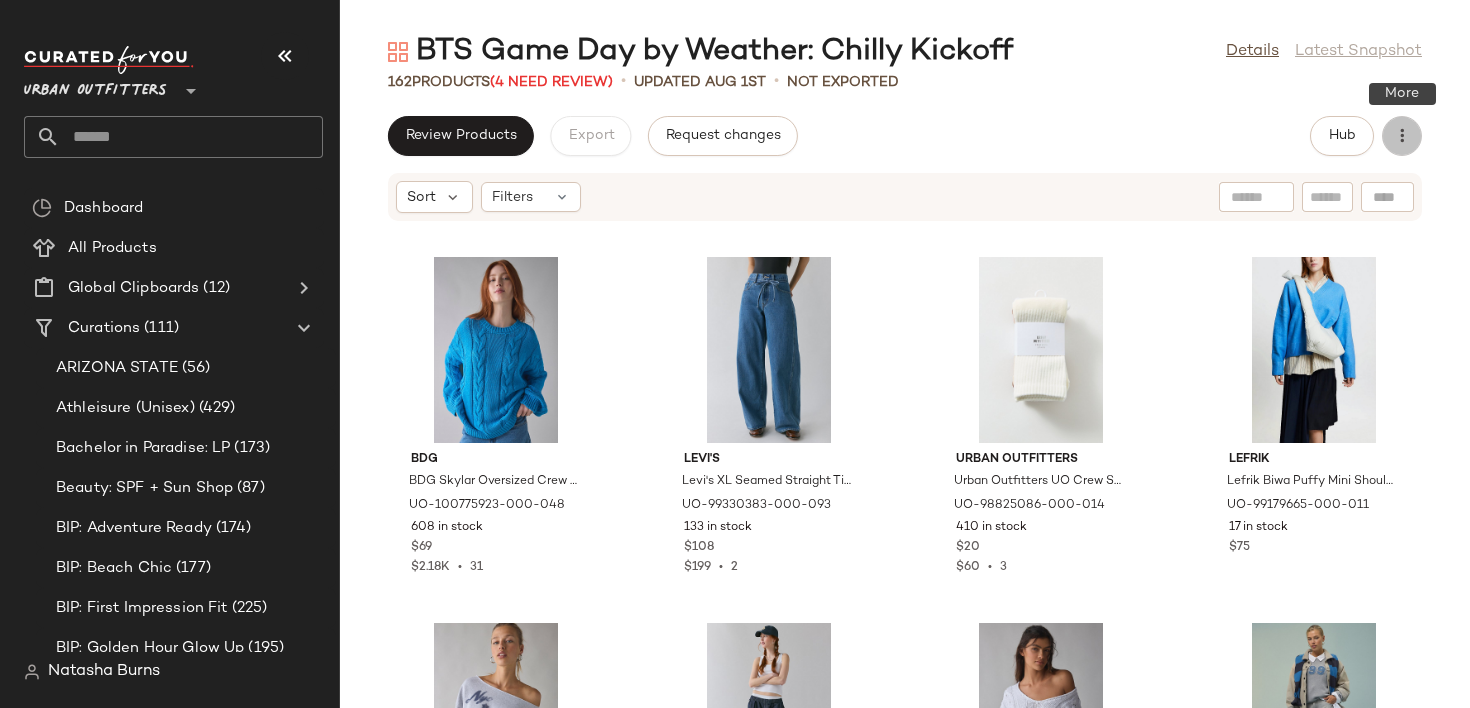 click 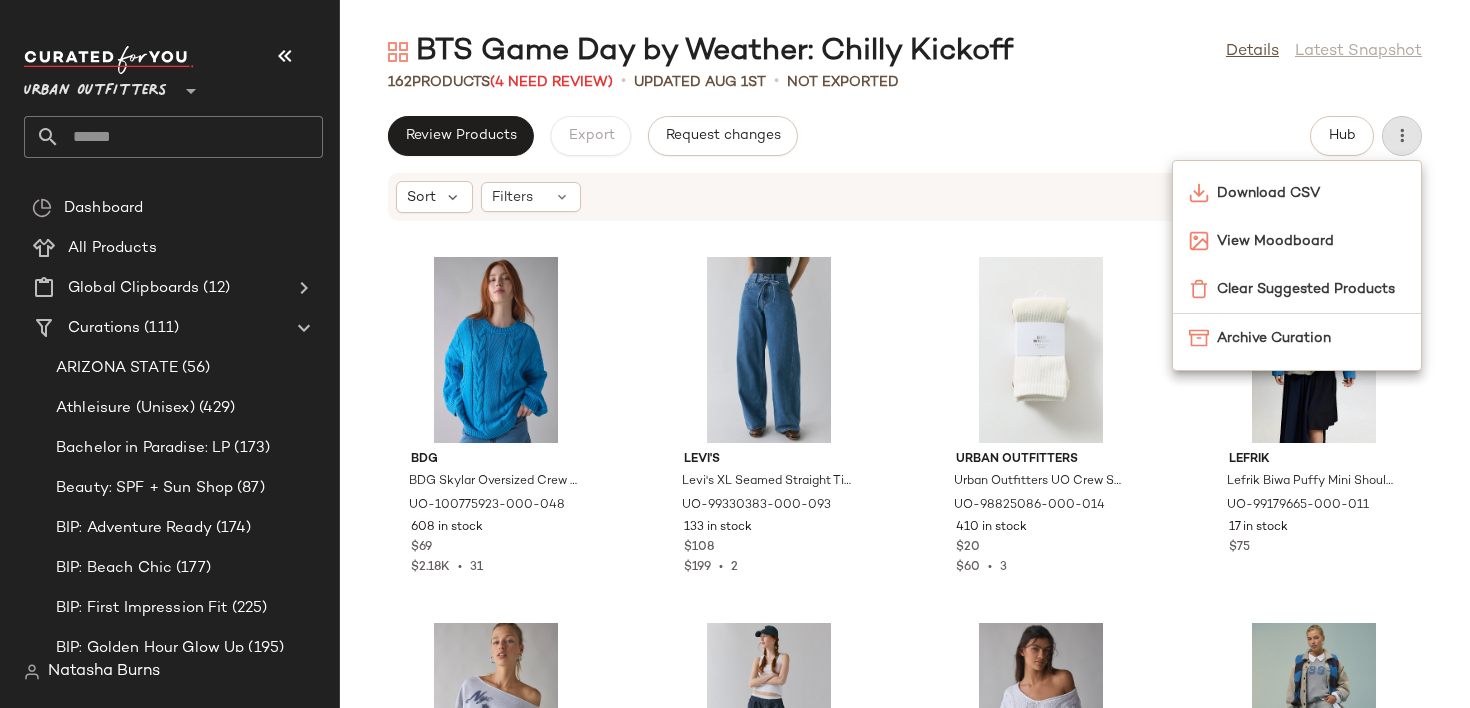 click on "Review Products   Export   Request changes   Hub" 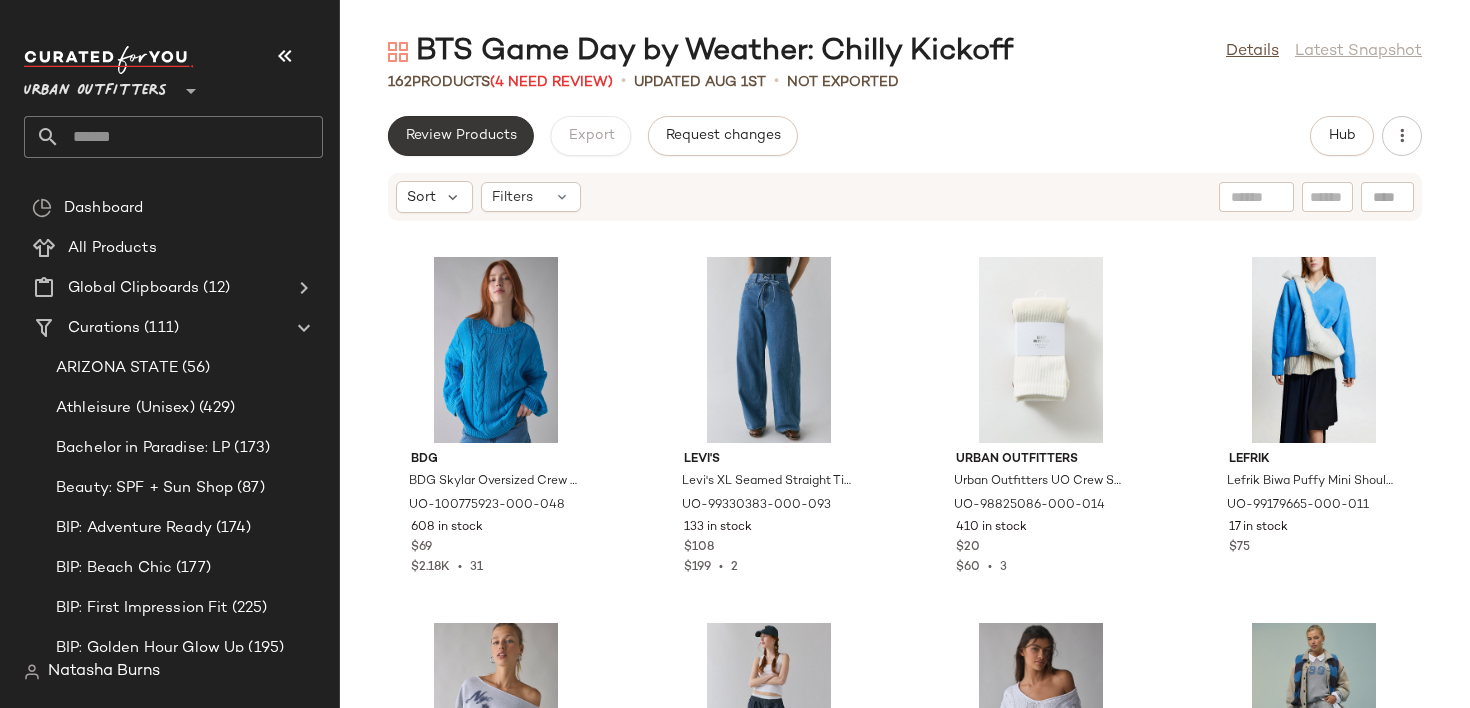 click on "Review Products" 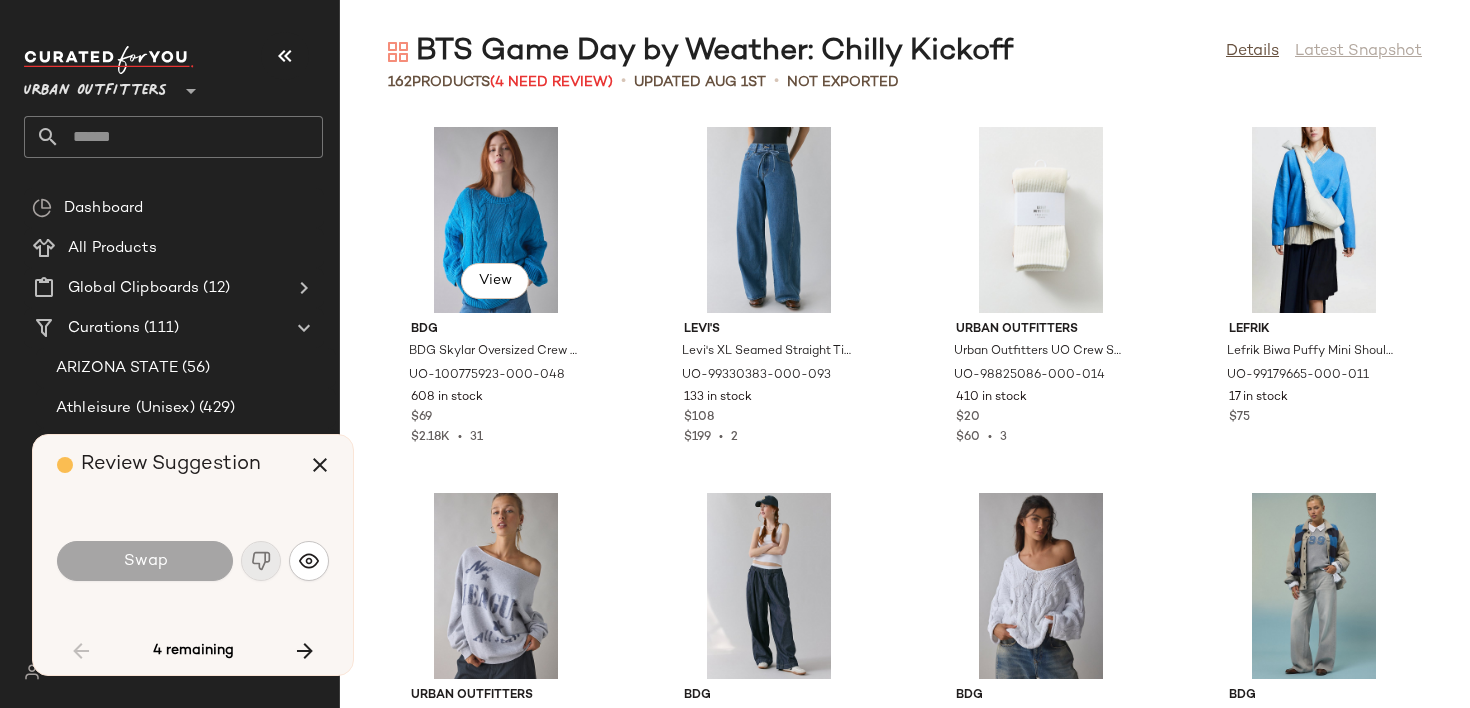 scroll, scrollTop: 1830, scrollLeft: 0, axis: vertical 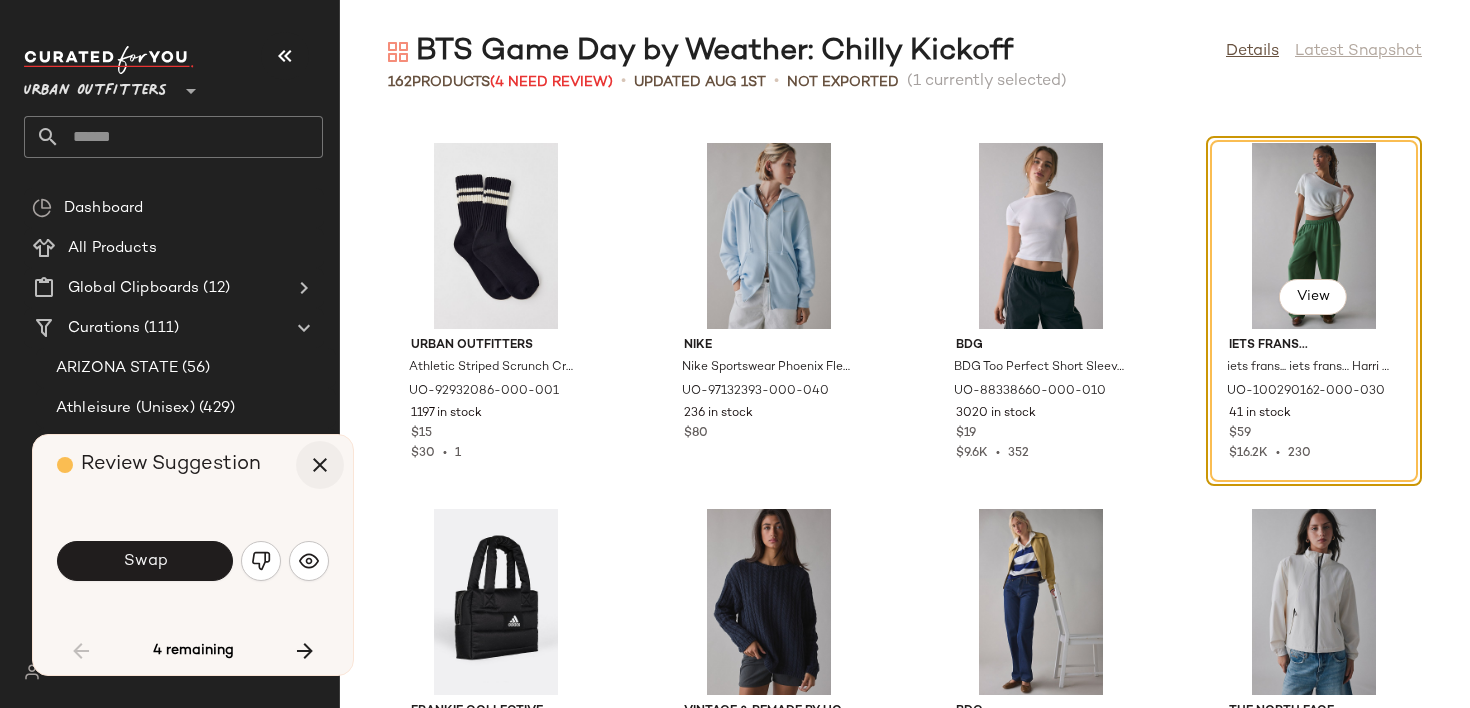 click at bounding box center (320, 465) 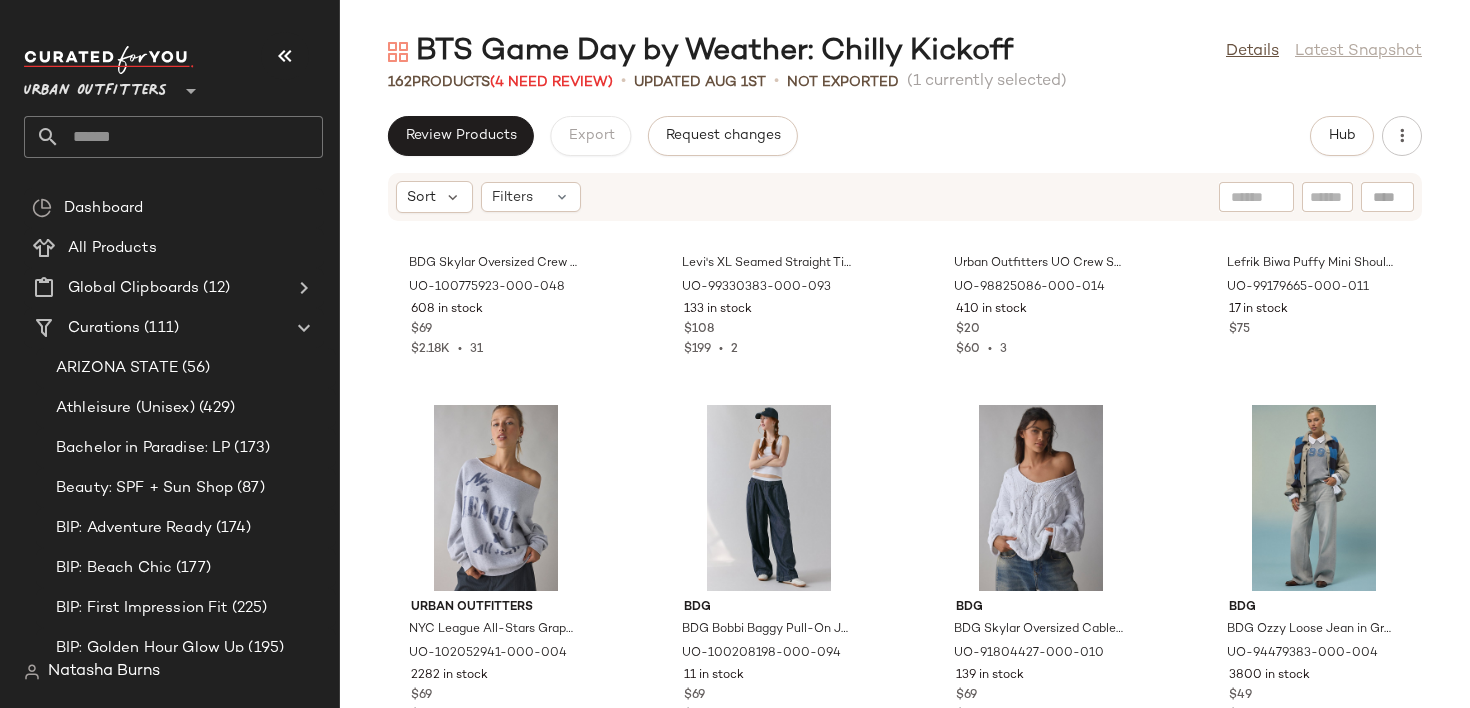 scroll, scrollTop: 0, scrollLeft: 0, axis: both 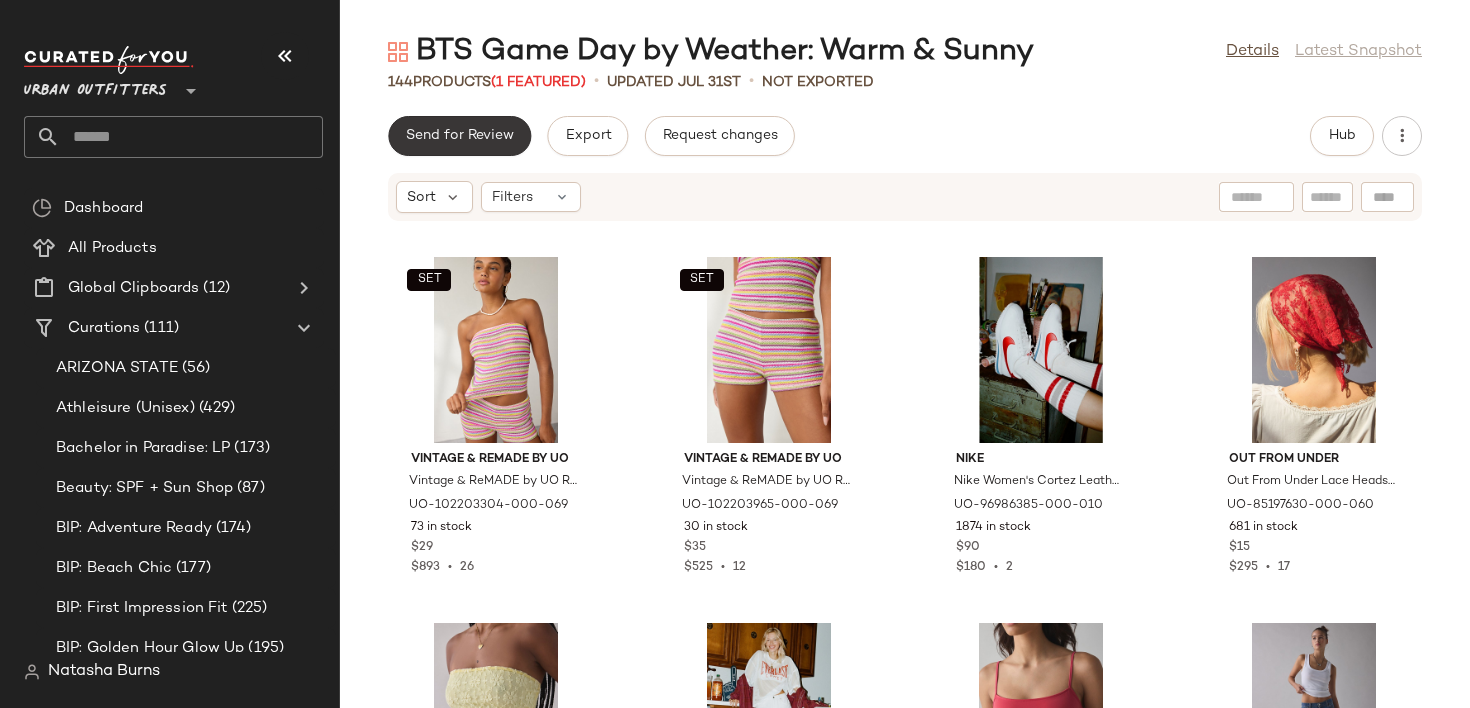 click on "Send for Review" 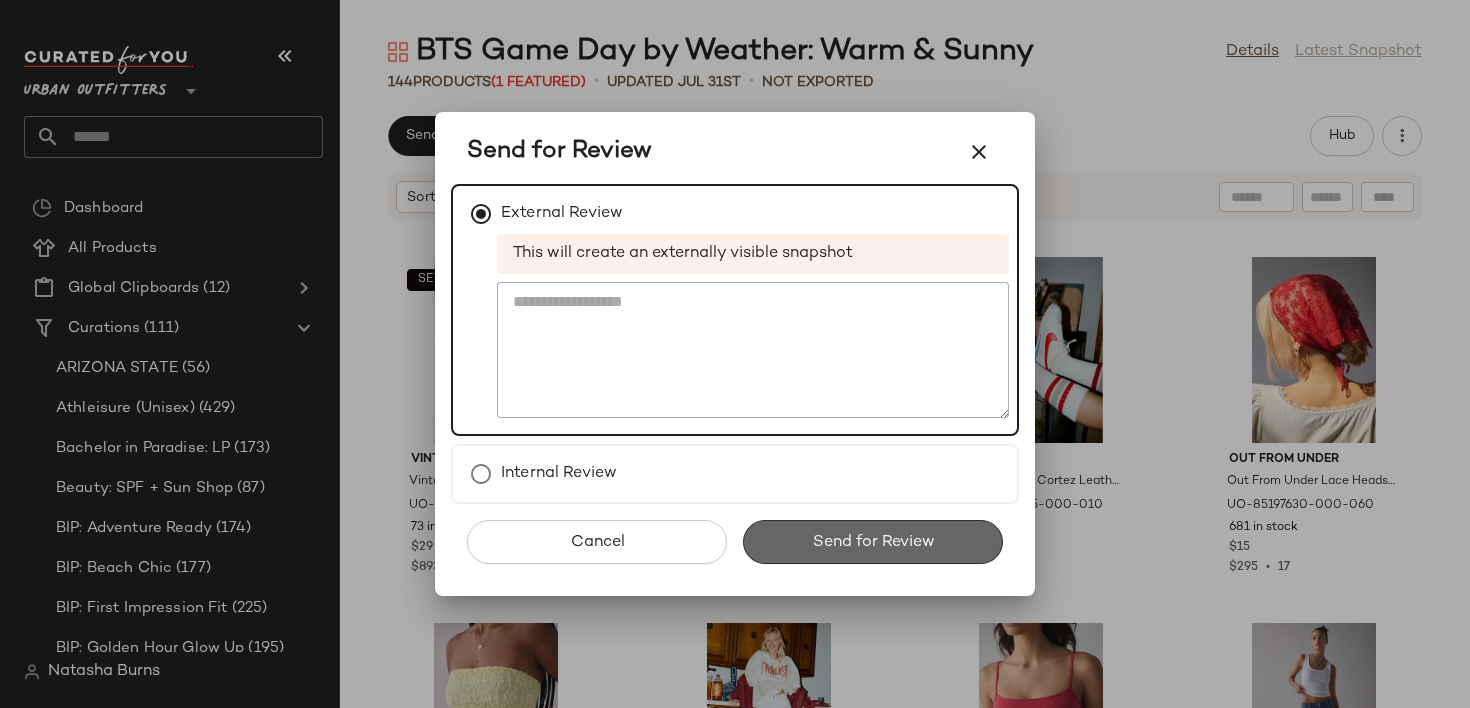 click on "Send for Review" 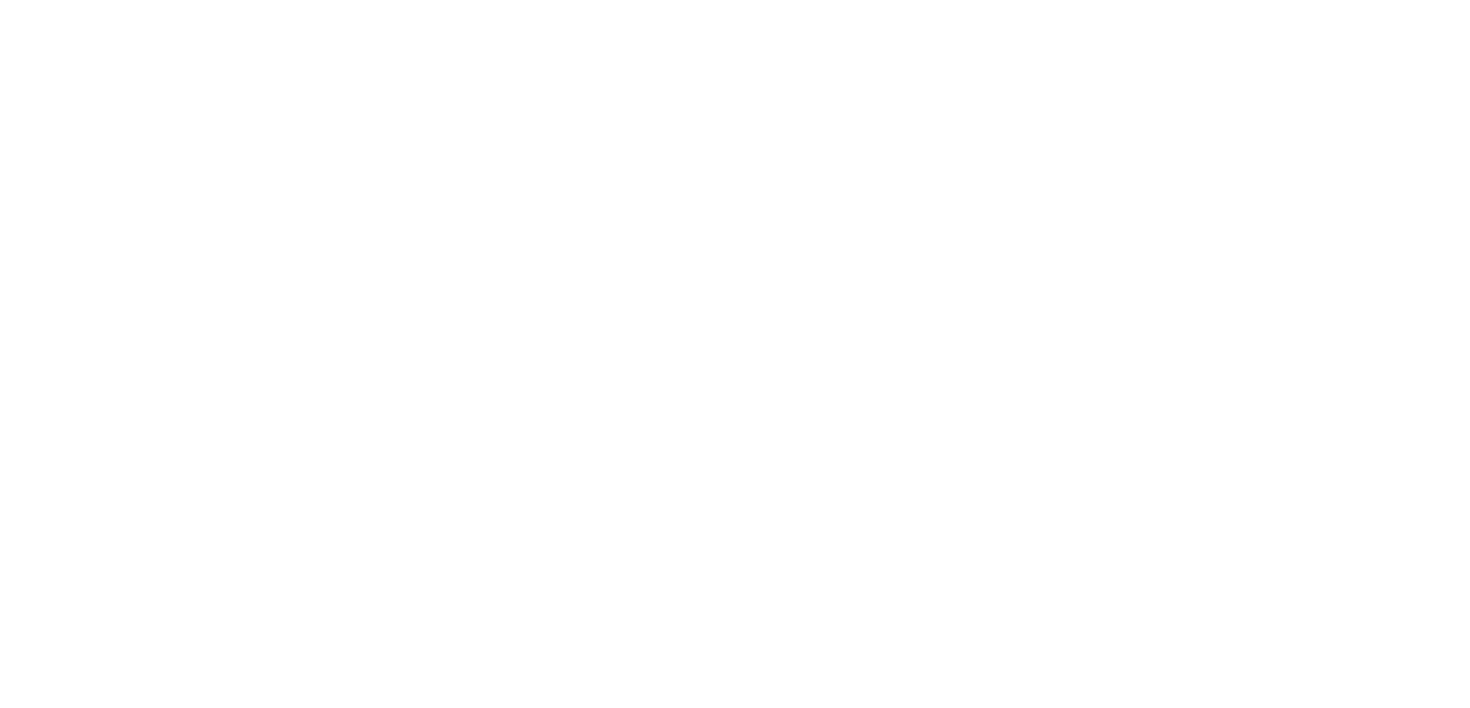 scroll, scrollTop: 0, scrollLeft: 0, axis: both 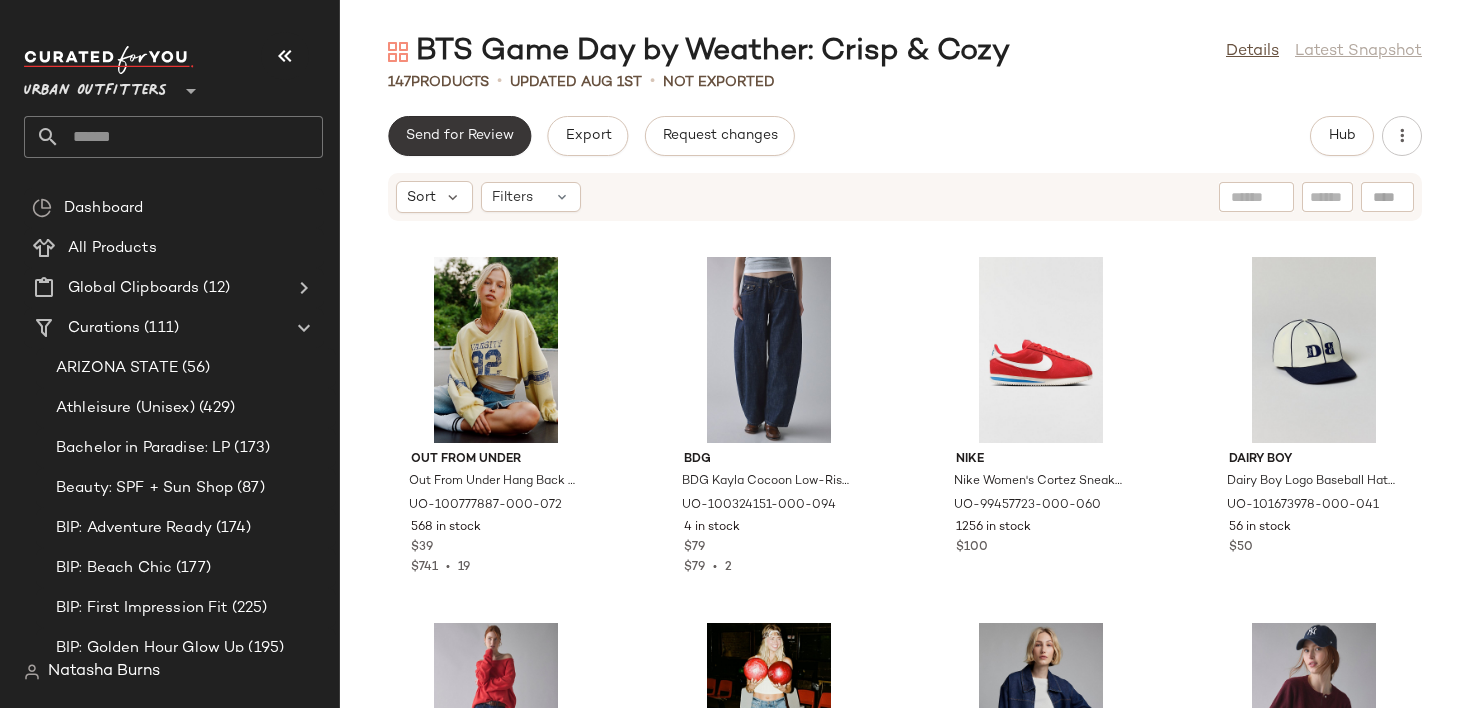 click on "Send for Review" 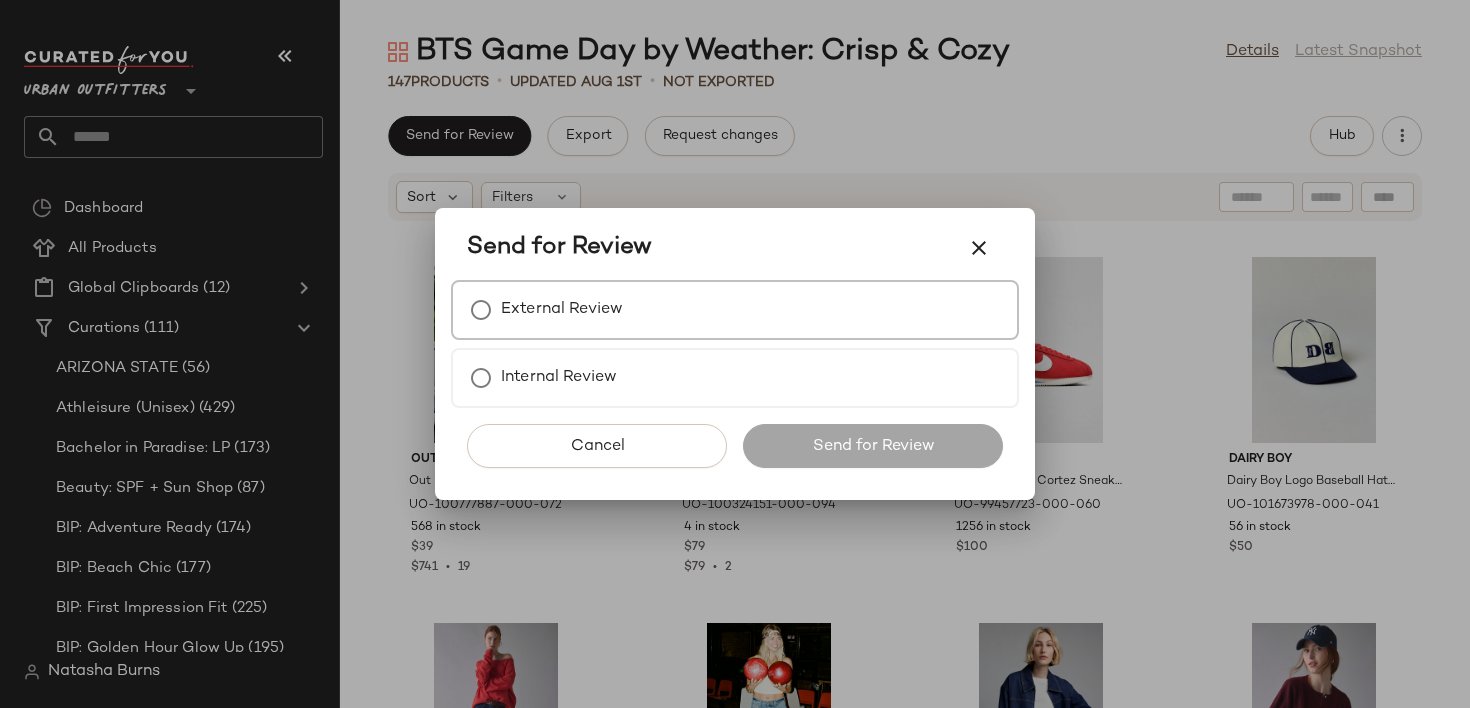 click on "External Review" at bounding box center [735, 310] 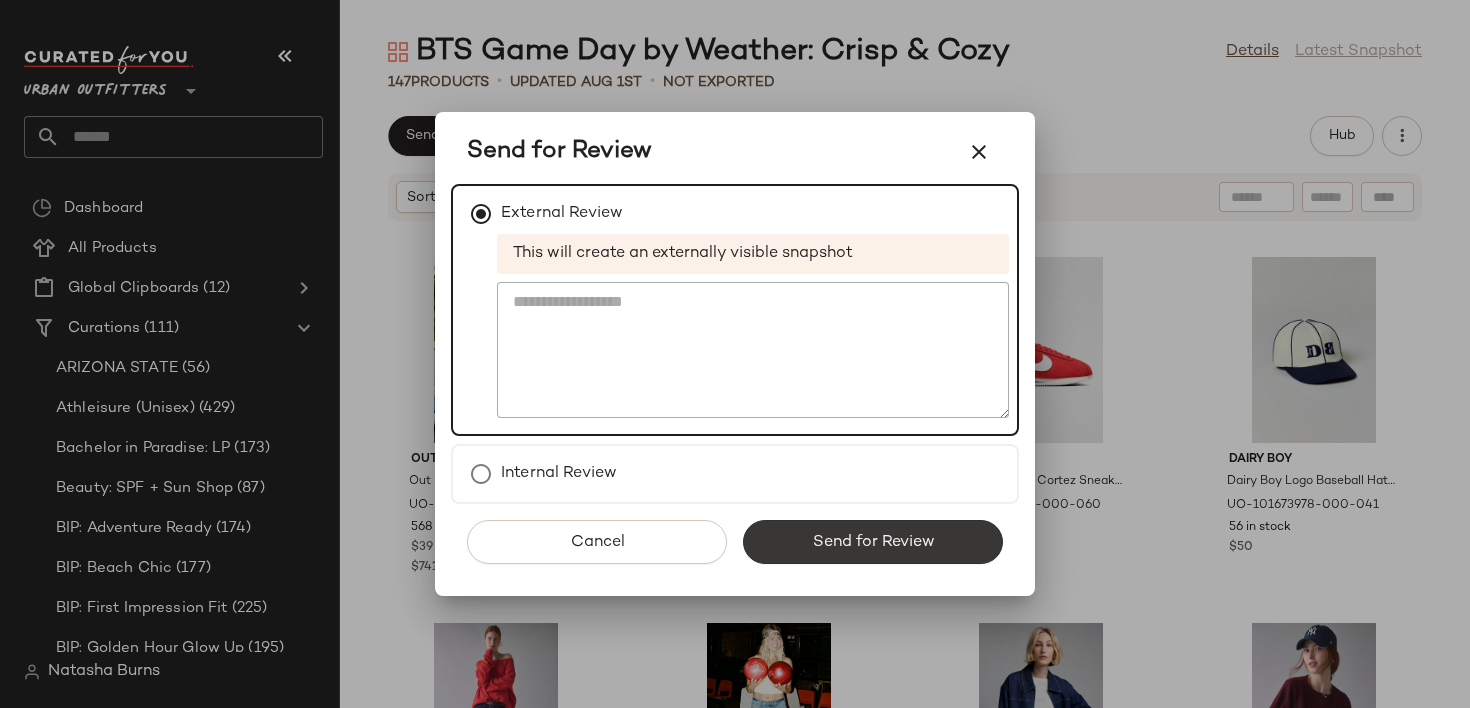 click on "Send for Review" at bounding box center (873, 542) 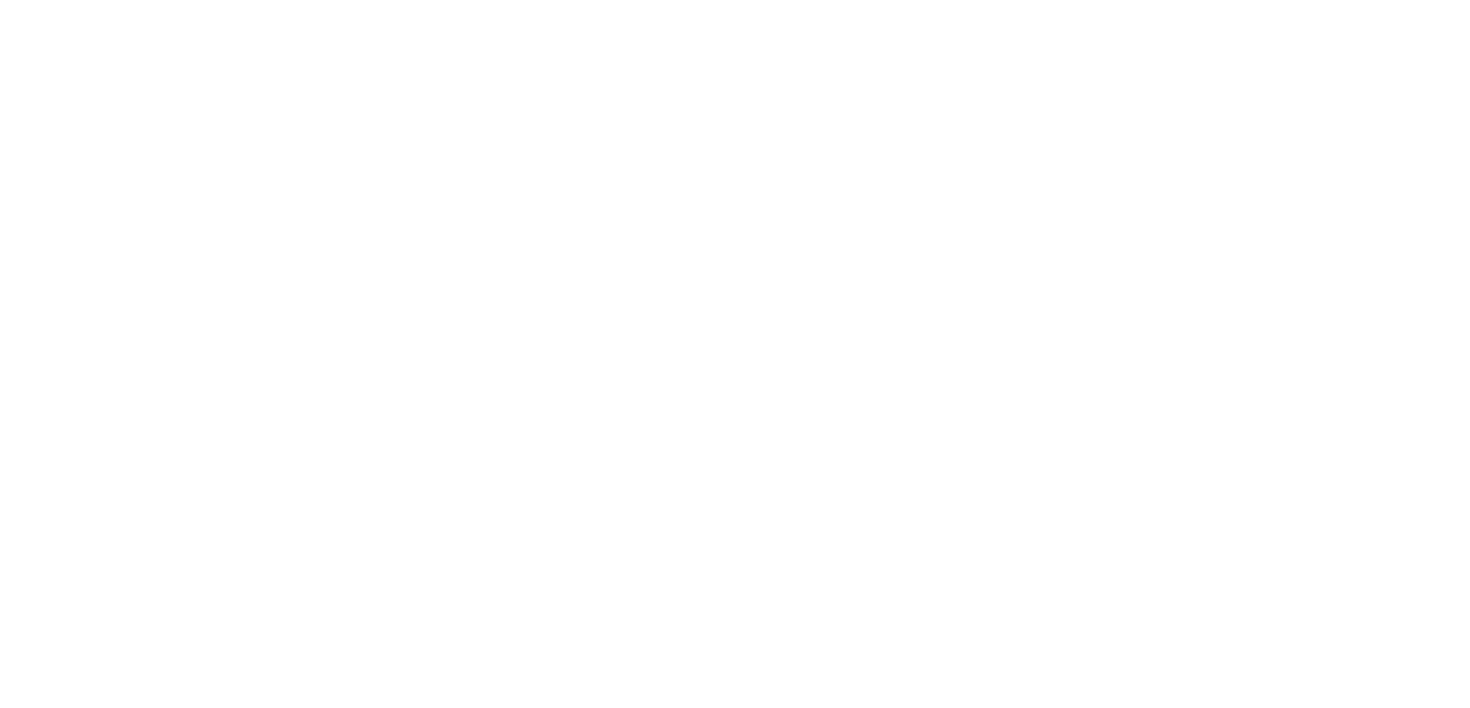 scroll, scrollTop: 0, scrollLeft: 0, axis: both 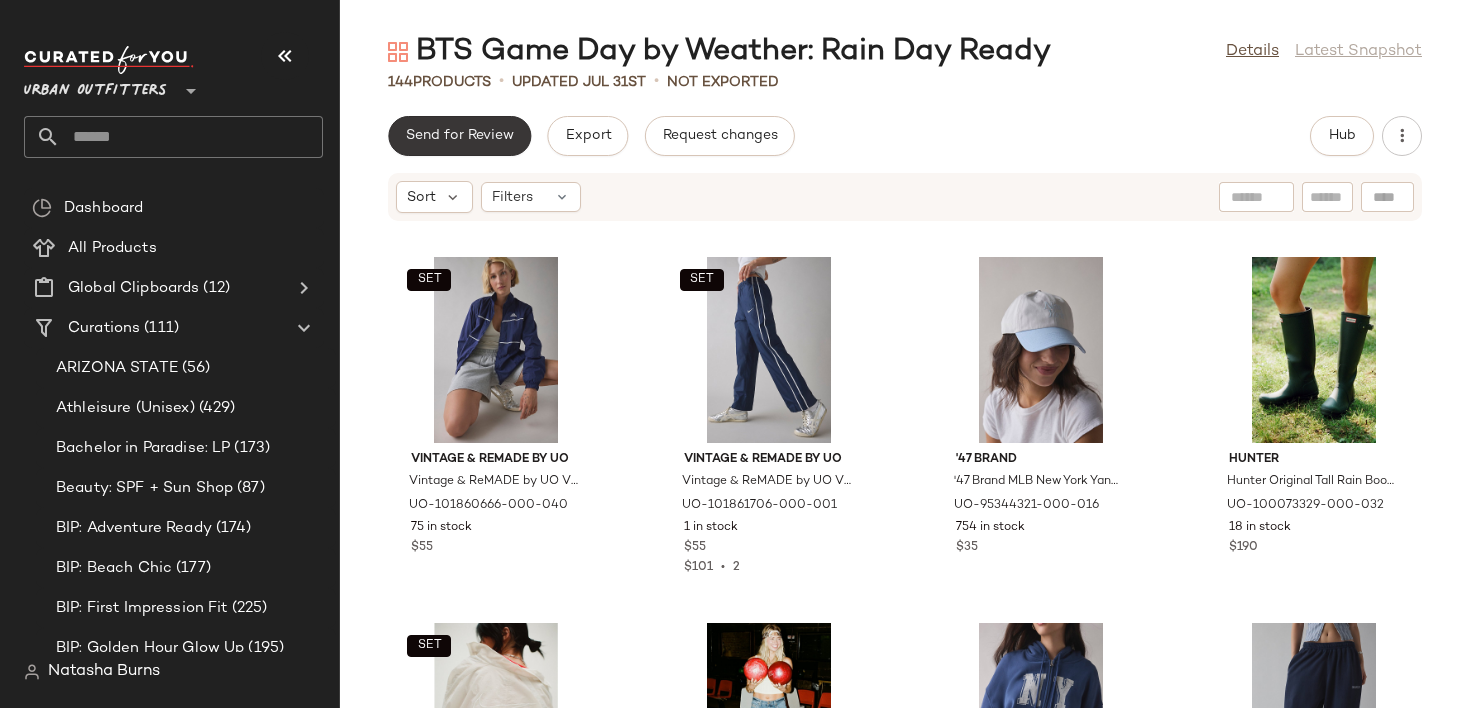 click on "Send for Review" 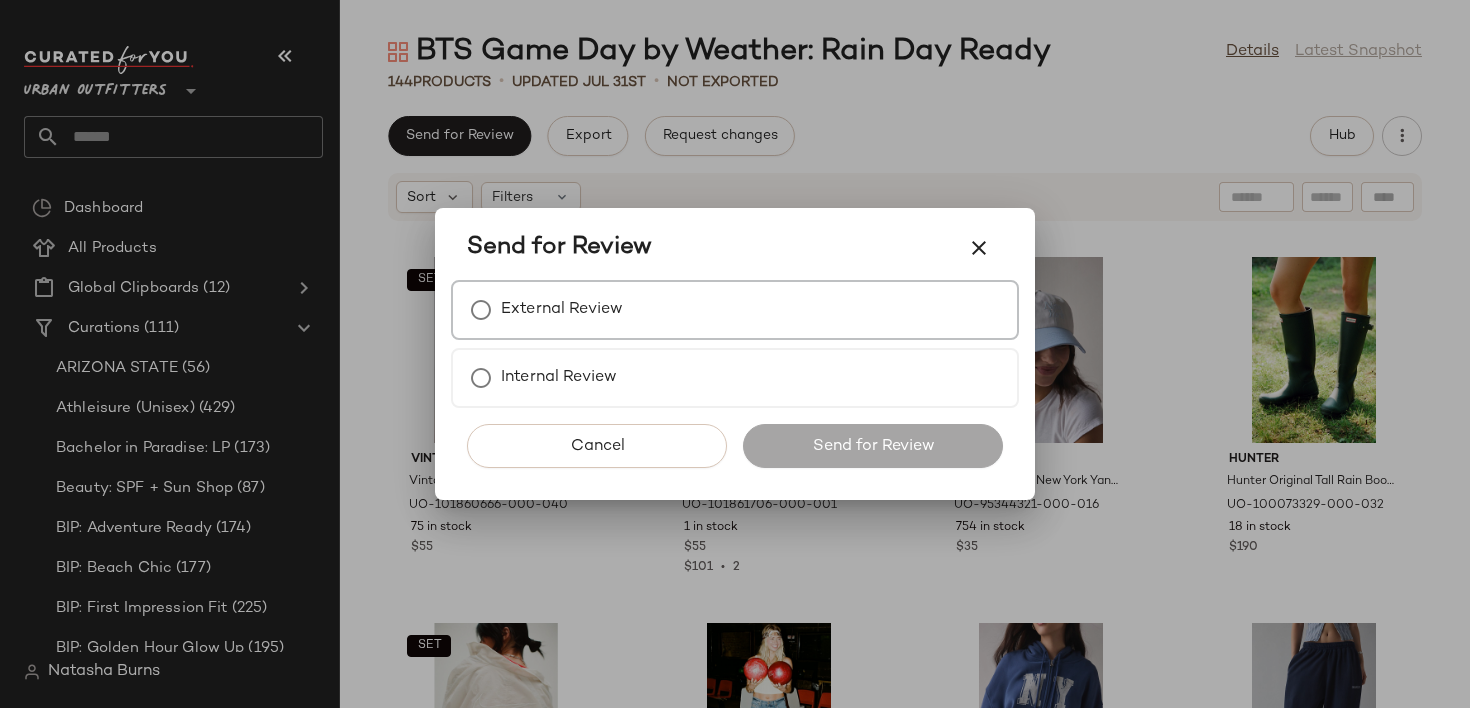 click on "External Review" at bounding box center (562, 310) 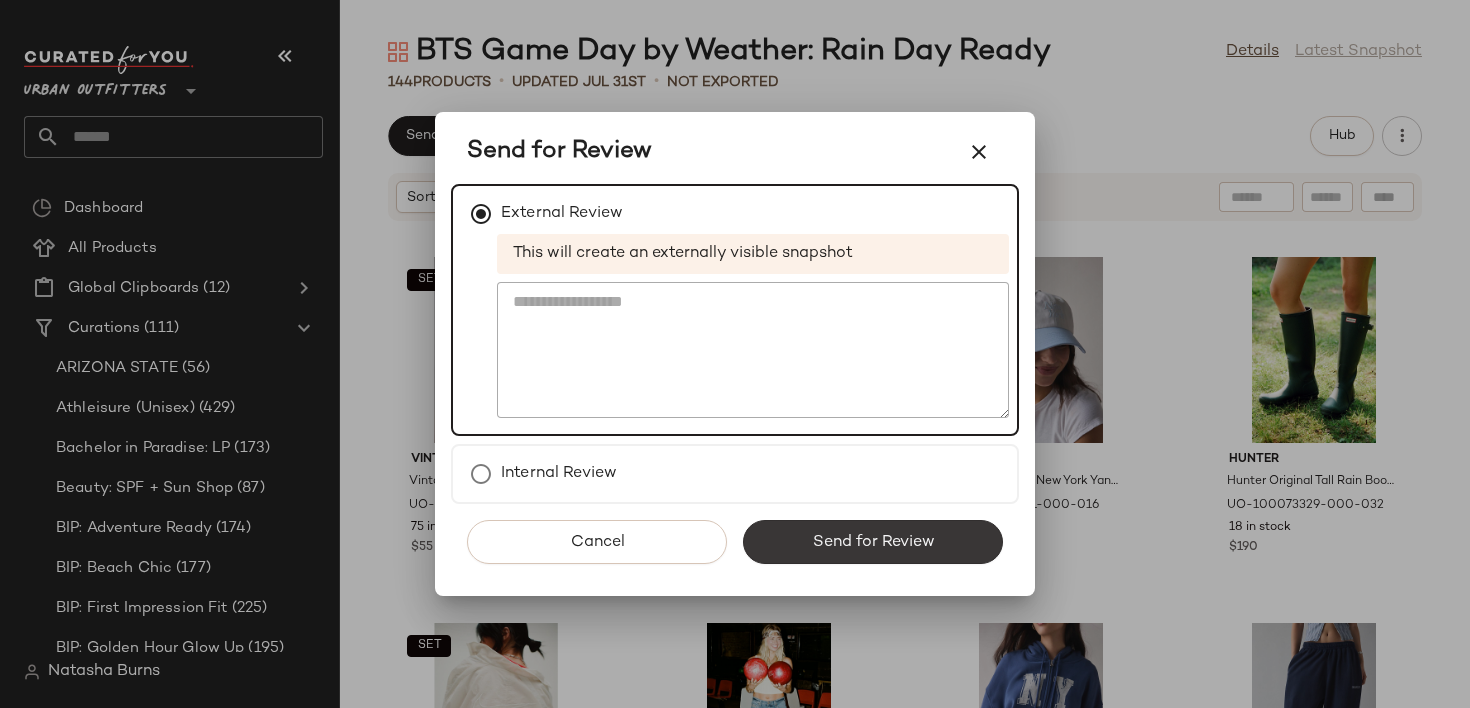 click on "Send for Review" 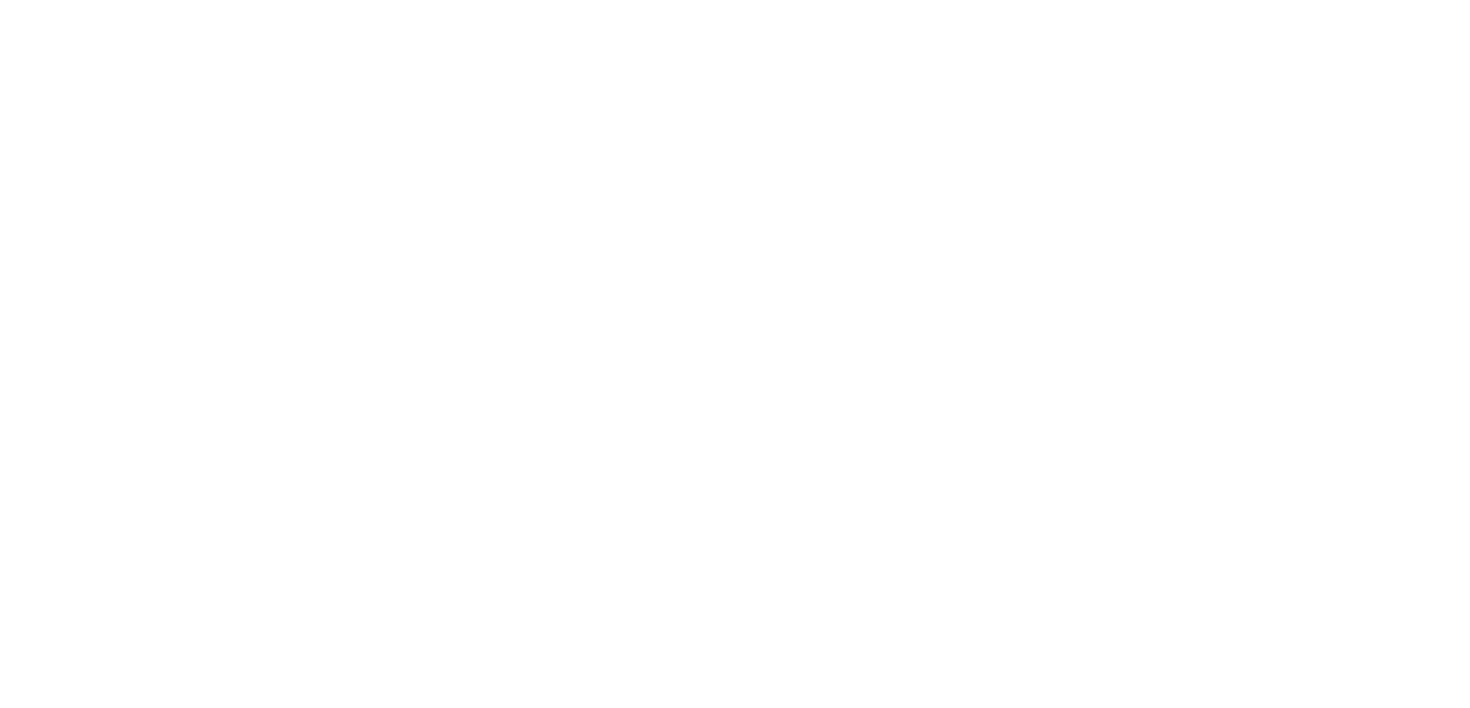 scroll, scrollTop: 0, scrollLeft: 0, axis: both 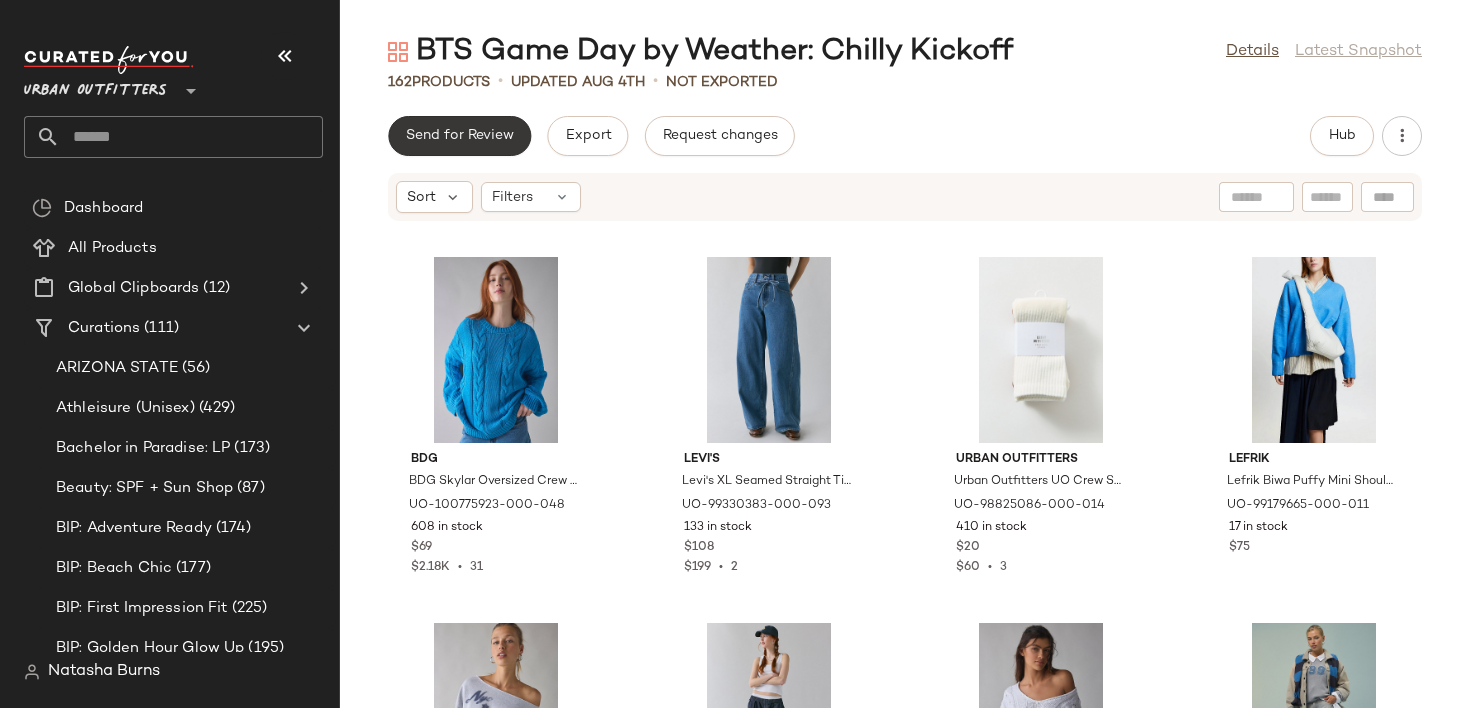 click on "Send for Review" 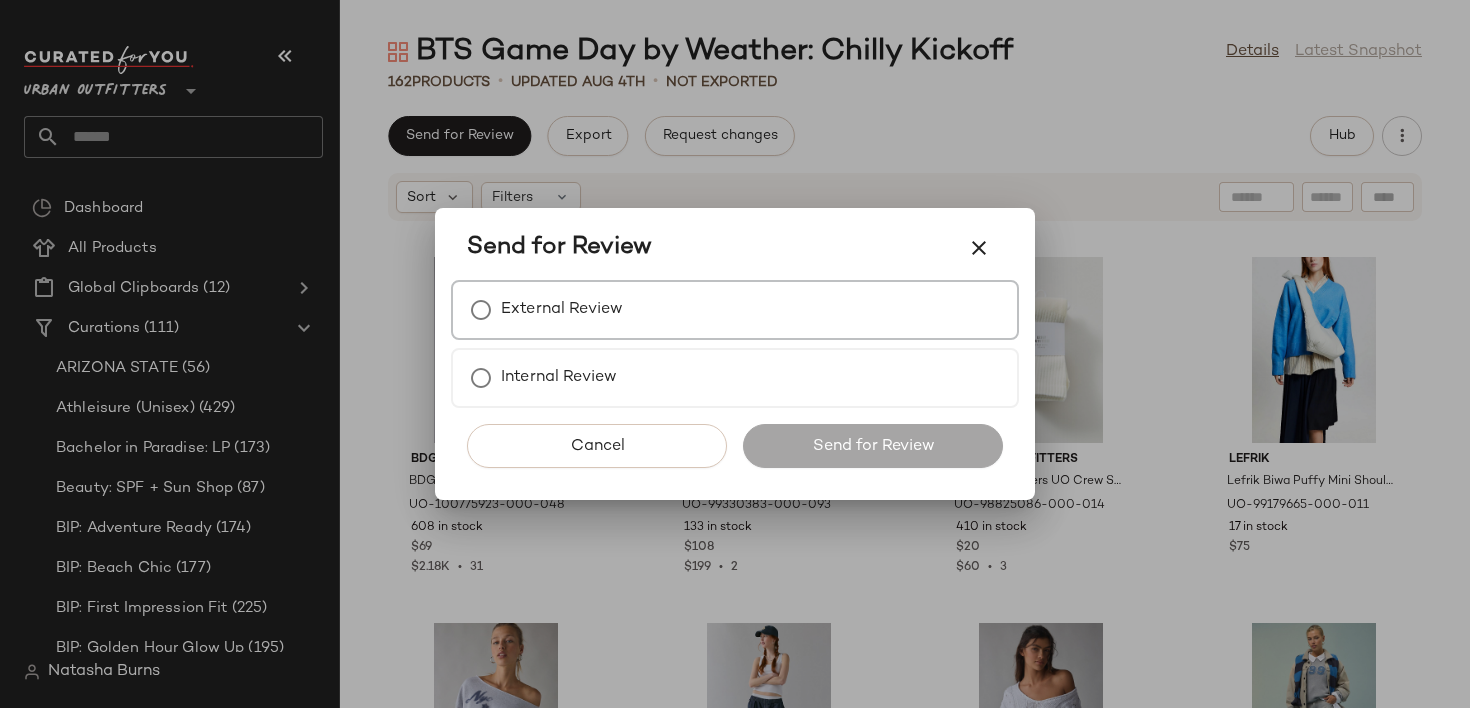 click on "External Review" at bounding box center [562, 310] 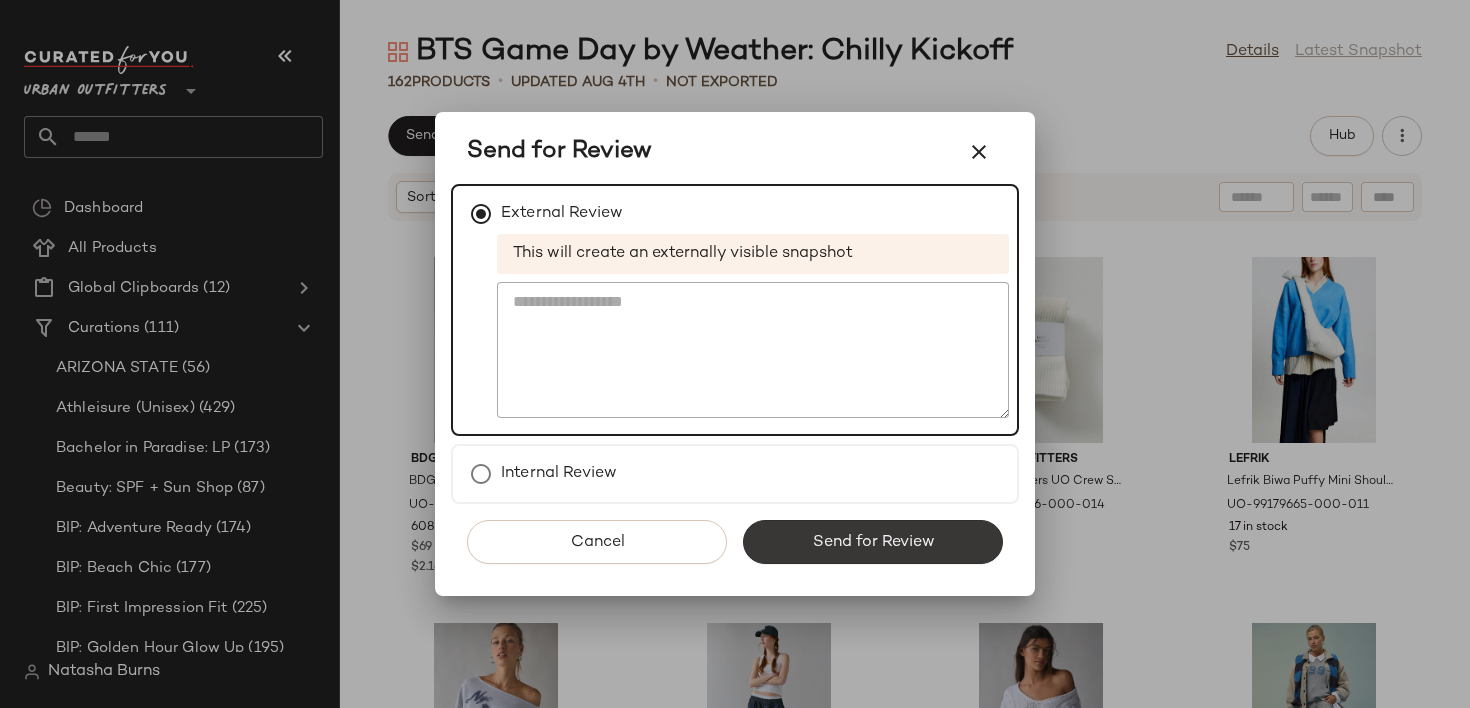 click on "Send for Review" 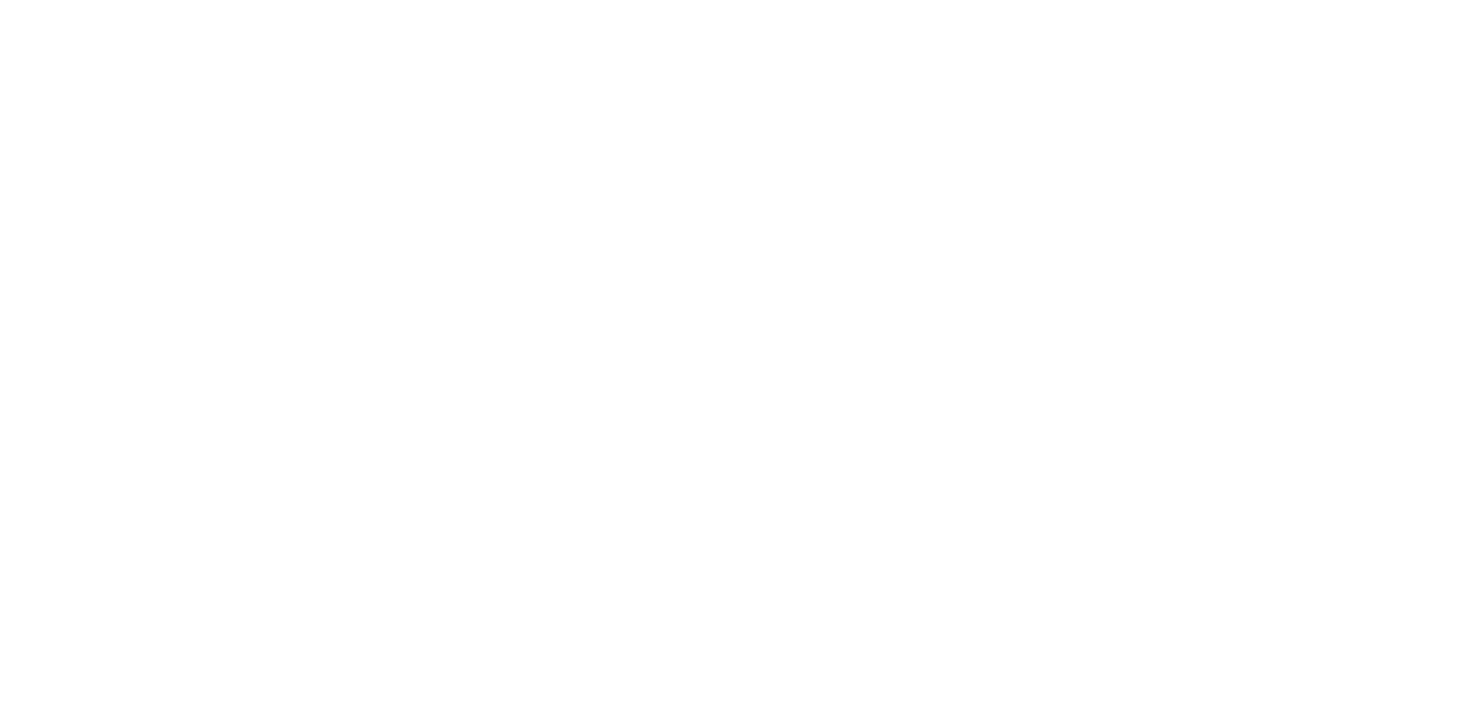 scroll, scrollTop: 0, scrollLeft: 0, axis: both 